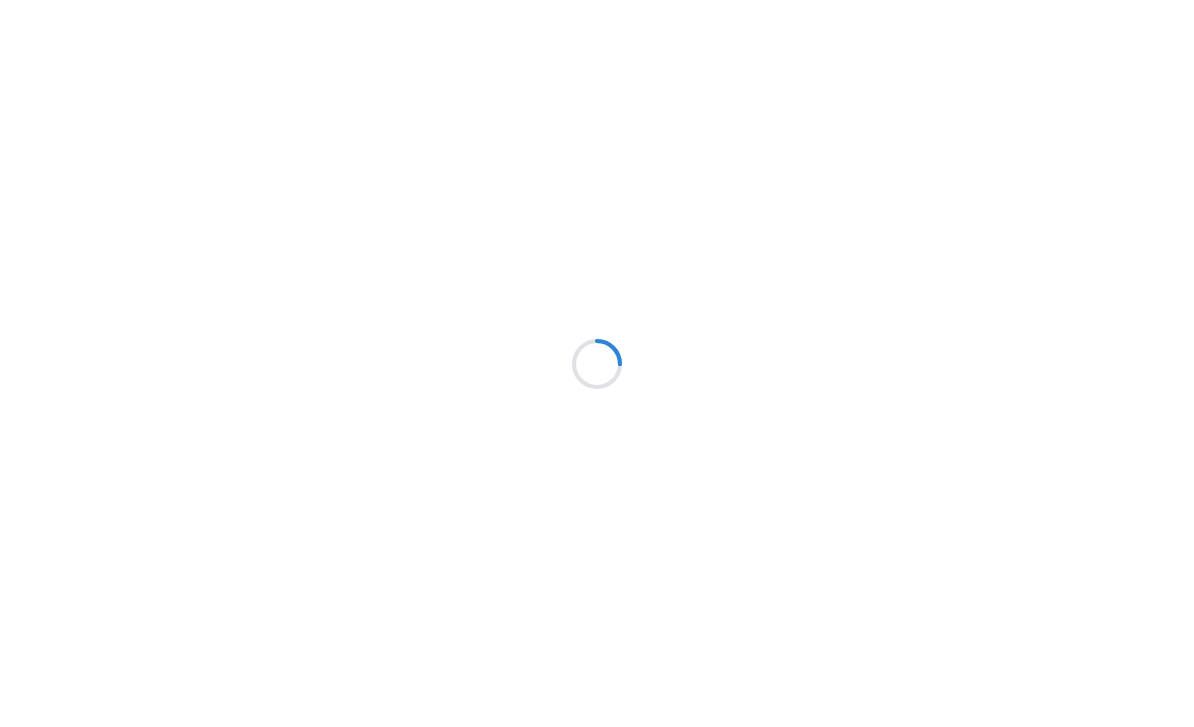scroll, scrollTop: 0, scrollLeft: 0, axis: both 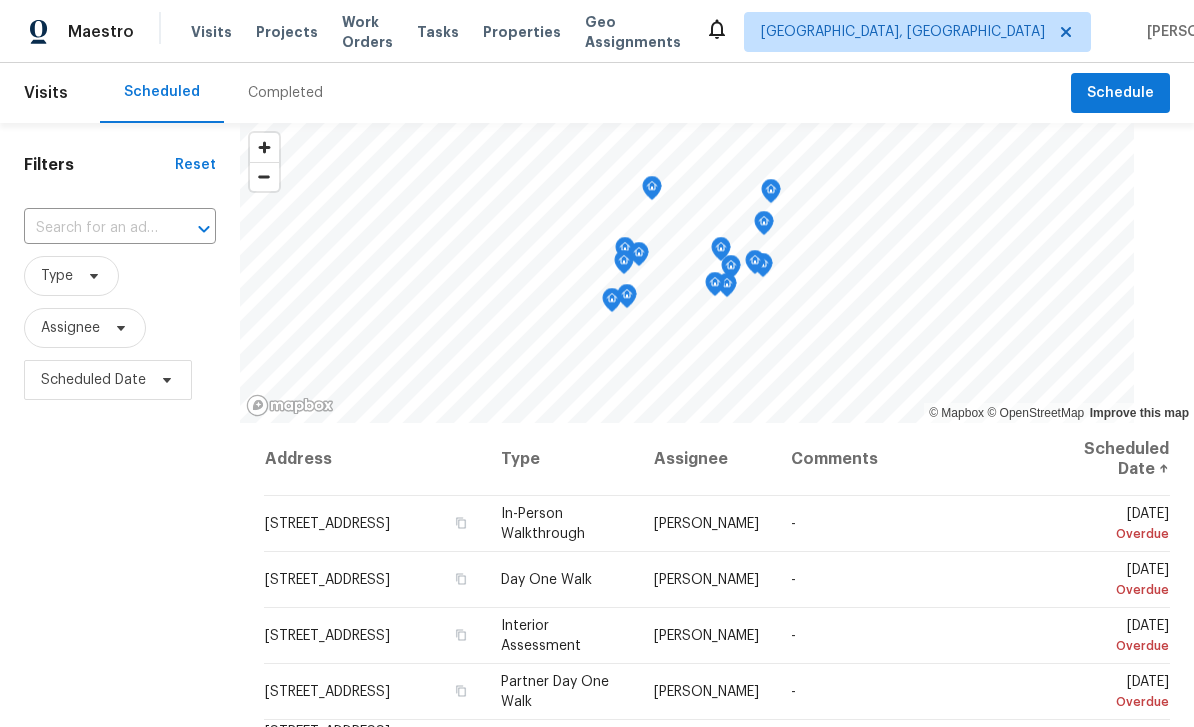 click on "Properties" at bounding box center [522, 32] 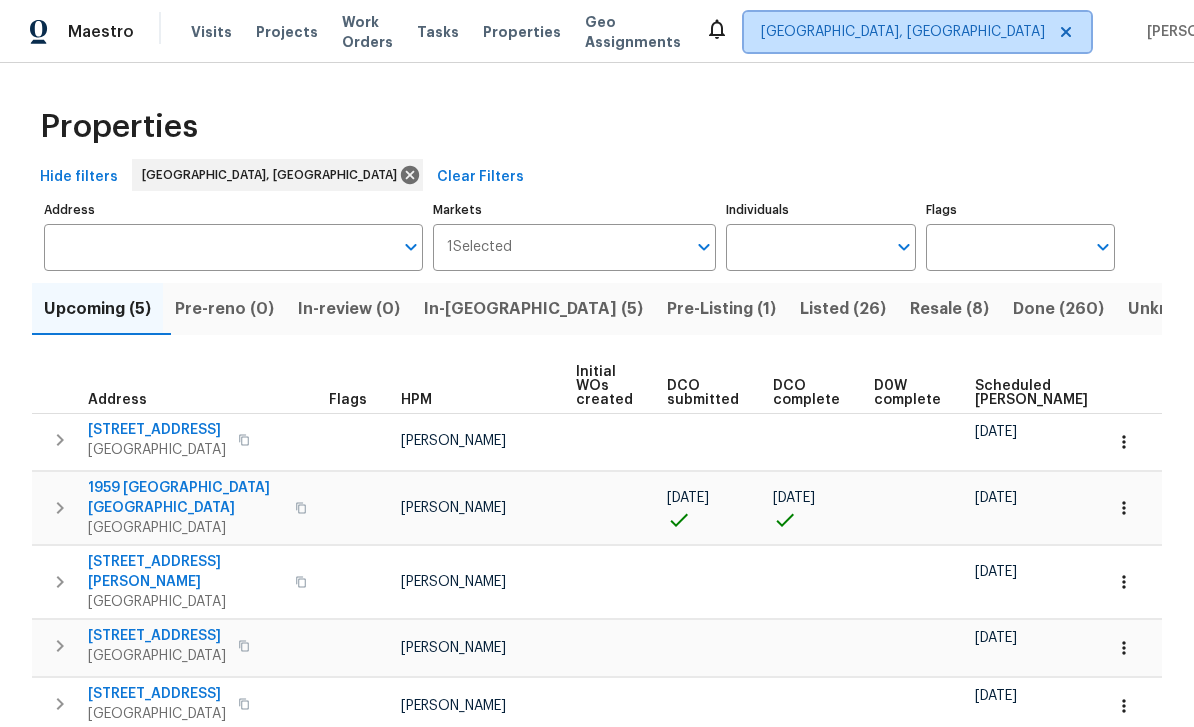 click on "[GEOGRAPHIC_DATA], [GEOGRAPHIC_DATA]" at bounding box center (903, 32) 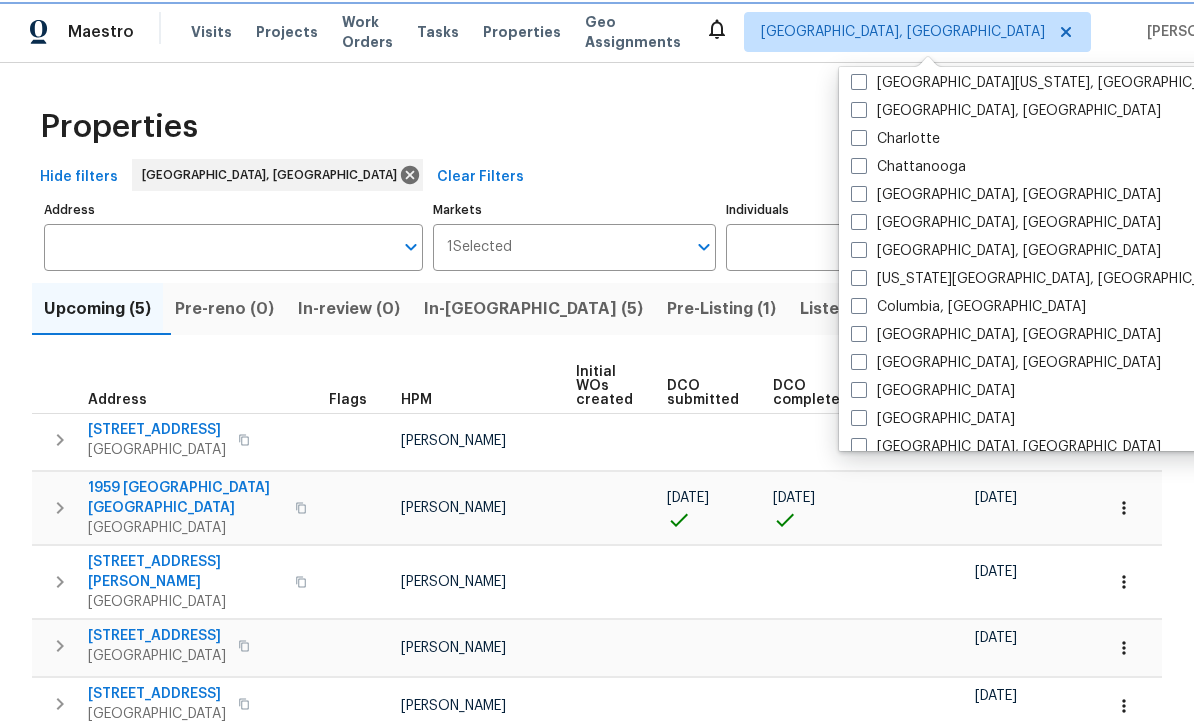 scroll, scrollTop: 228, scrollLeft: 0, axis: vertical 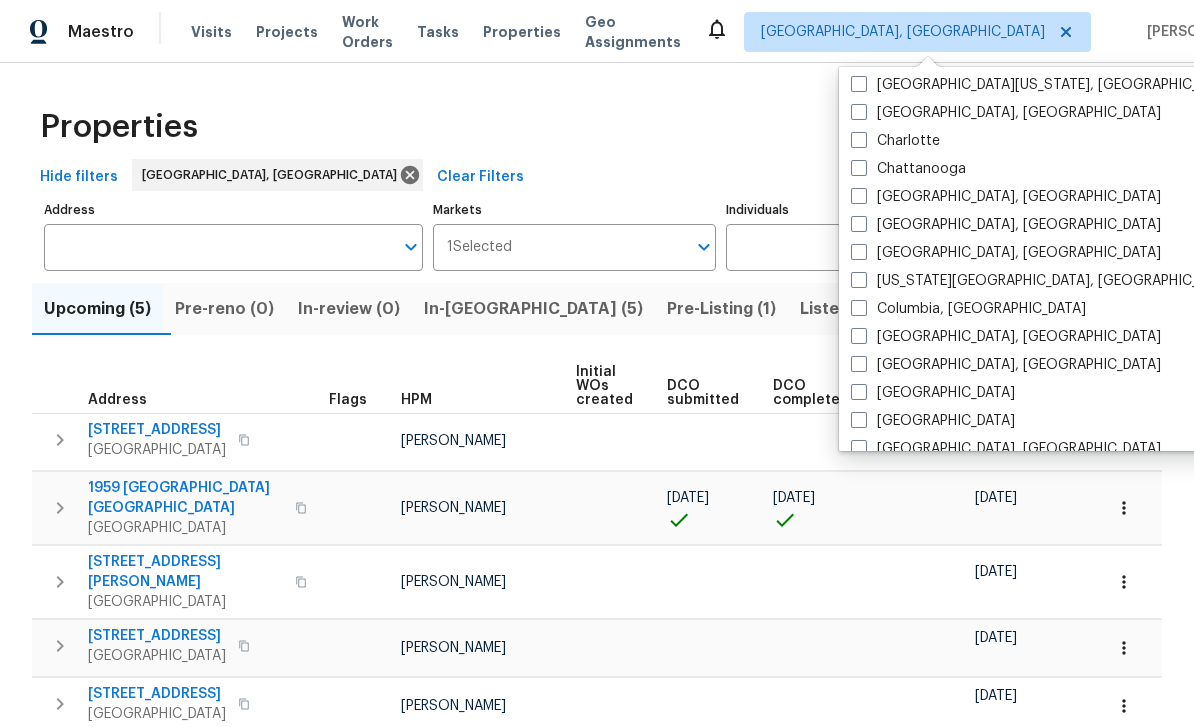 click on "[GEOGRAPHIC_DATA]" at bounding box center [933, 421] 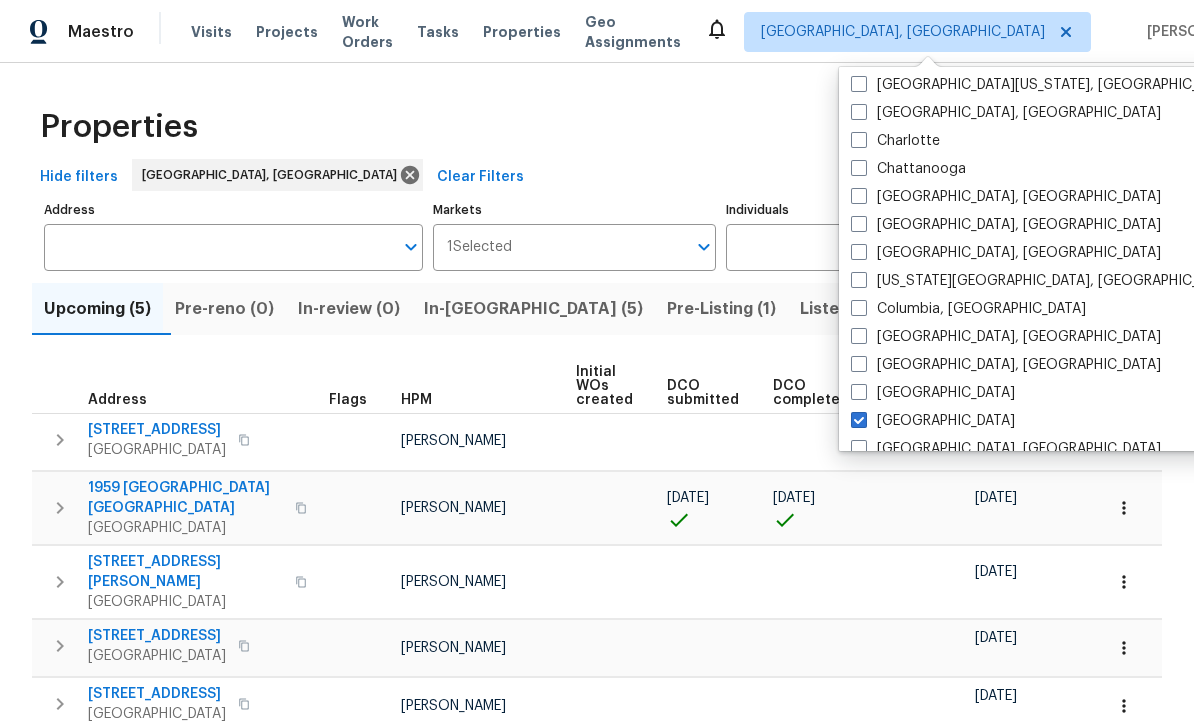 checkbox on "true" 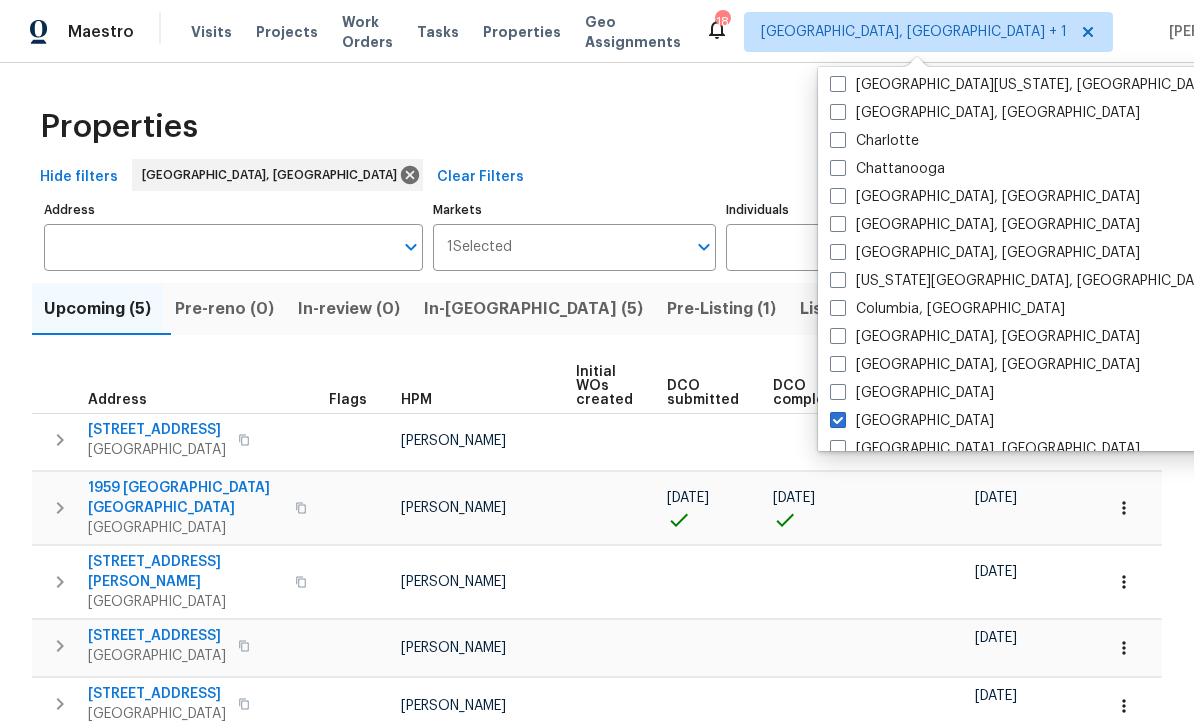 click on "Address Address Markets 1  Selected Markets Individuals Individuals Flags Flags" at bounding box center (597, 233) 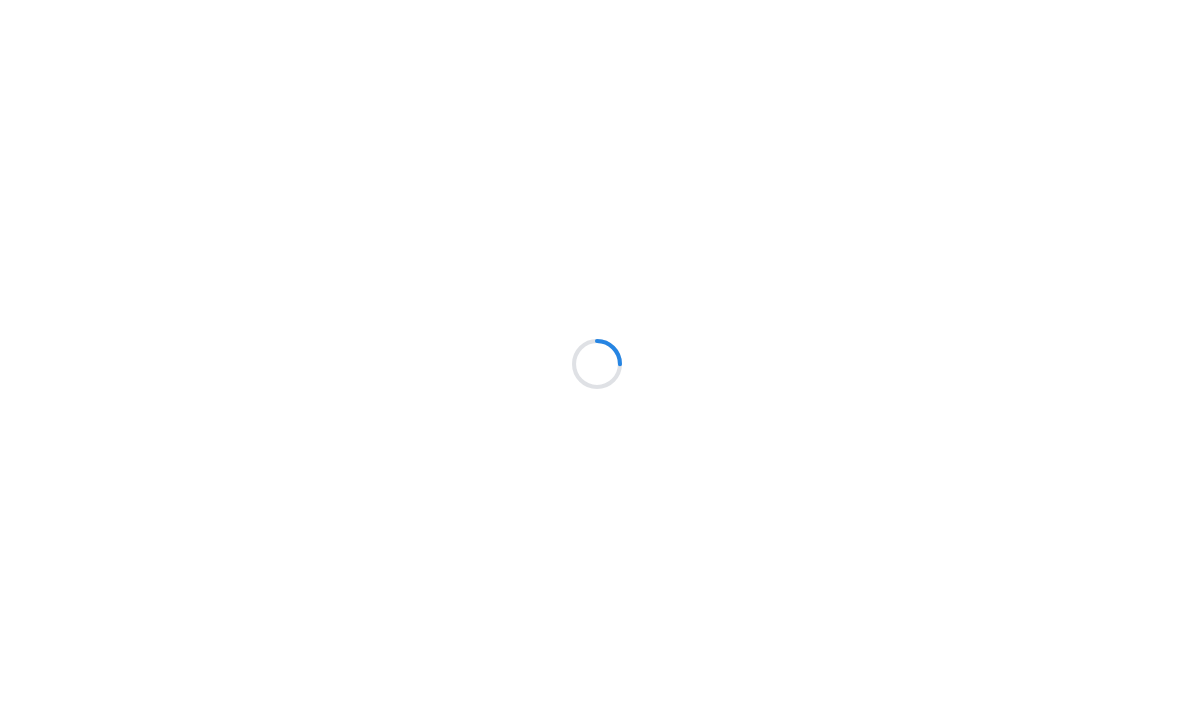 scroll, scrollTop: 0, scrollLeft: 0, axis: both 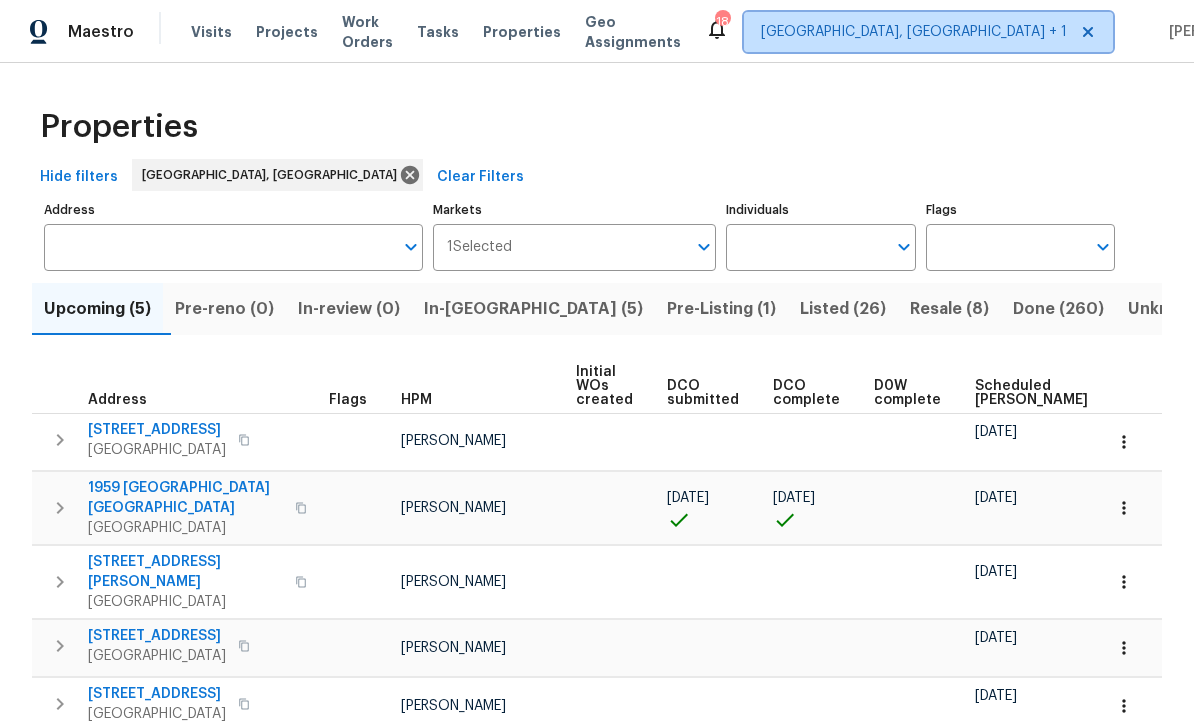click on "Albuquerque, NM + 1" at bounding box center [928, 32] 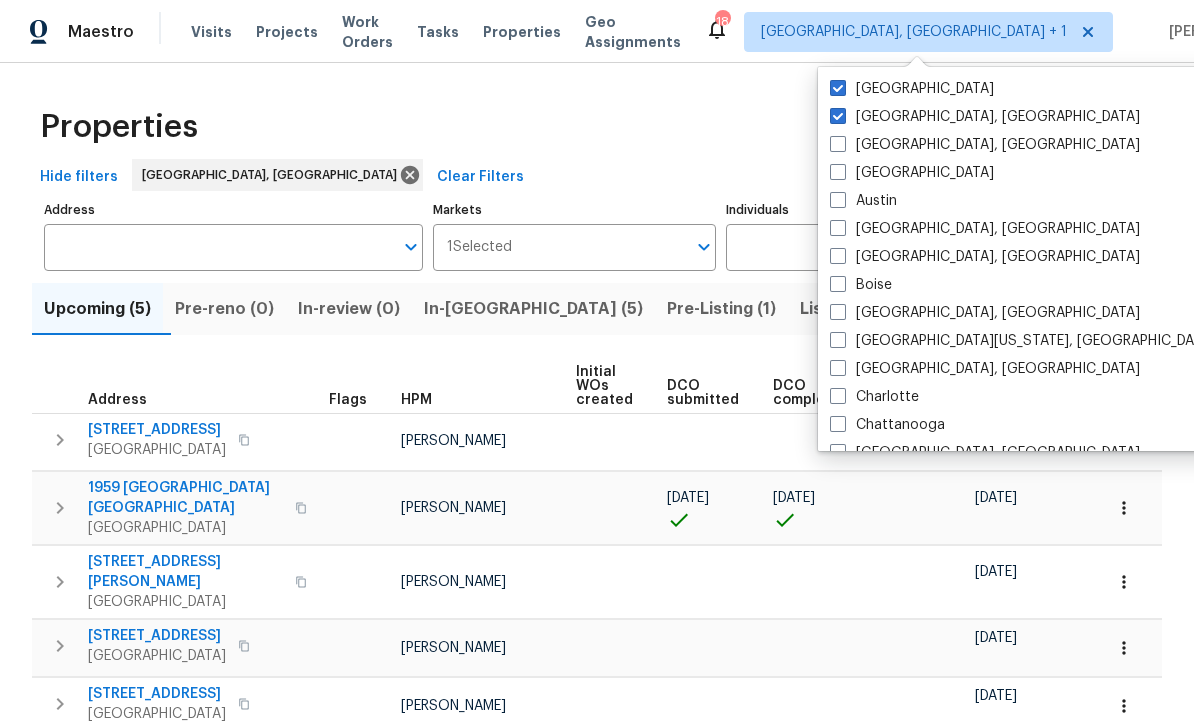 click on "Flags" at bounding box center (1020, 210) 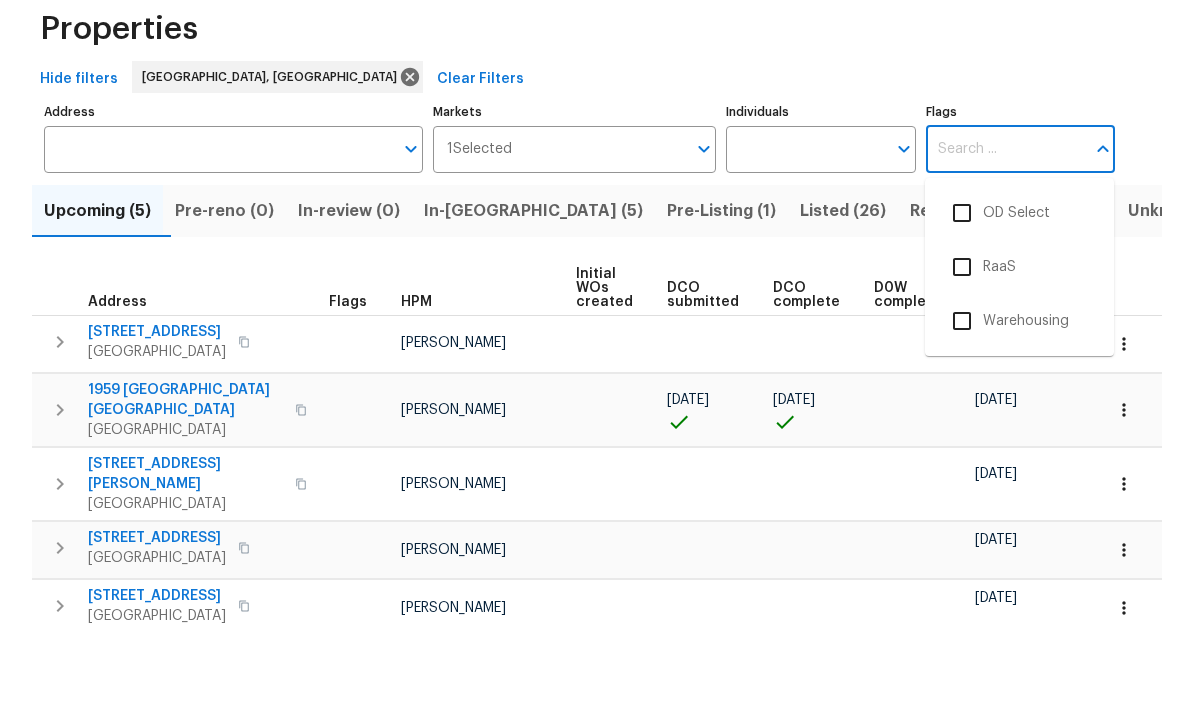 click on "Address Address" at bounding box center (233, 233) 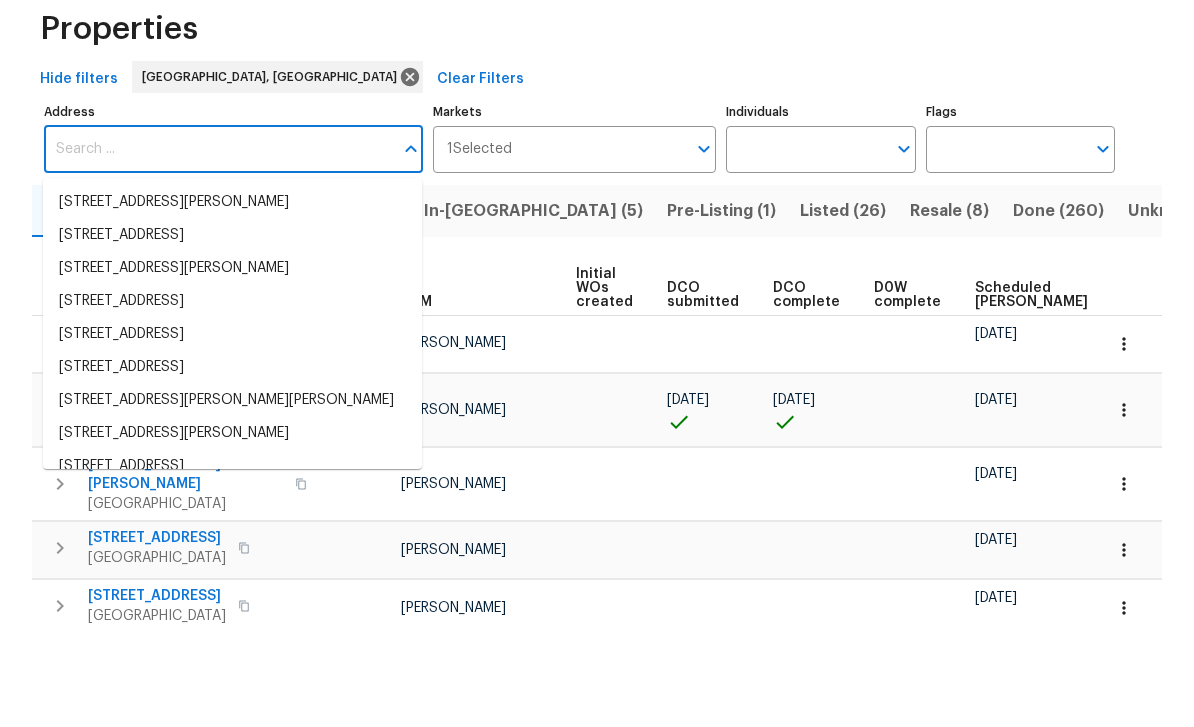 click on "Properties" at bounding box center [597, 127] 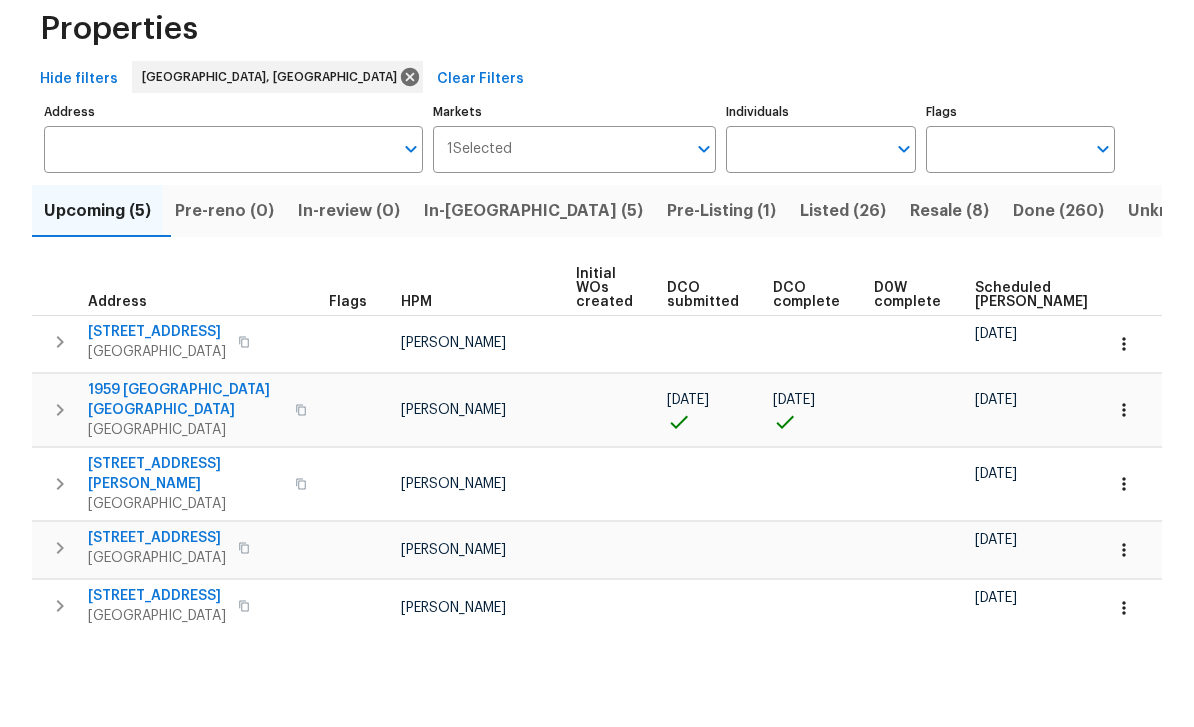 scroll, scrollTop: 58, scrollLeft: 0, axis: vertical 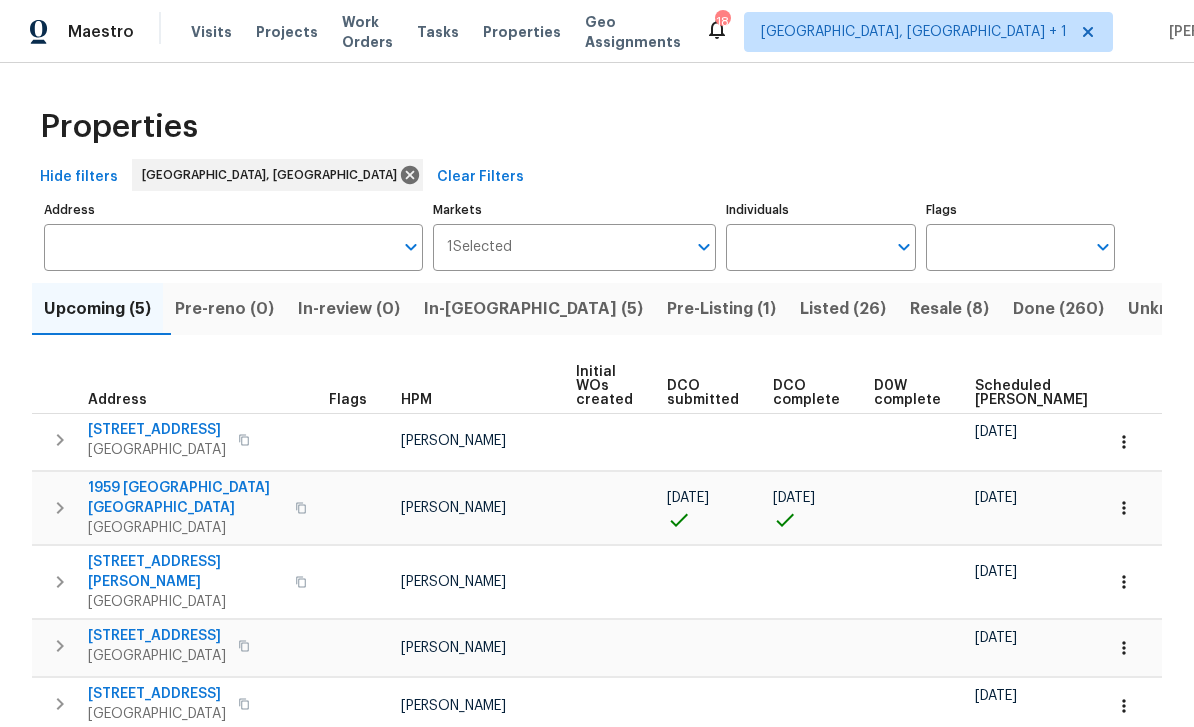 click on "Listed (26)" at bounding box center (843, 309) 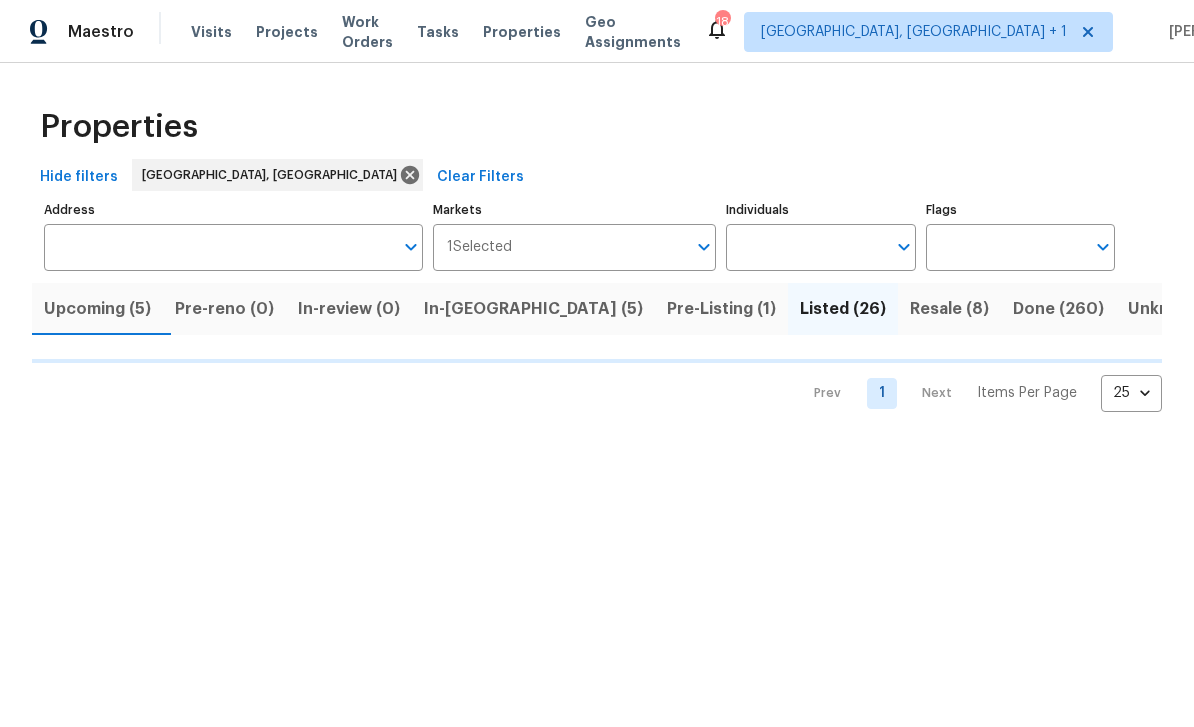 scroll, scrollTop: 0, scrollLeft: 0, axis: both 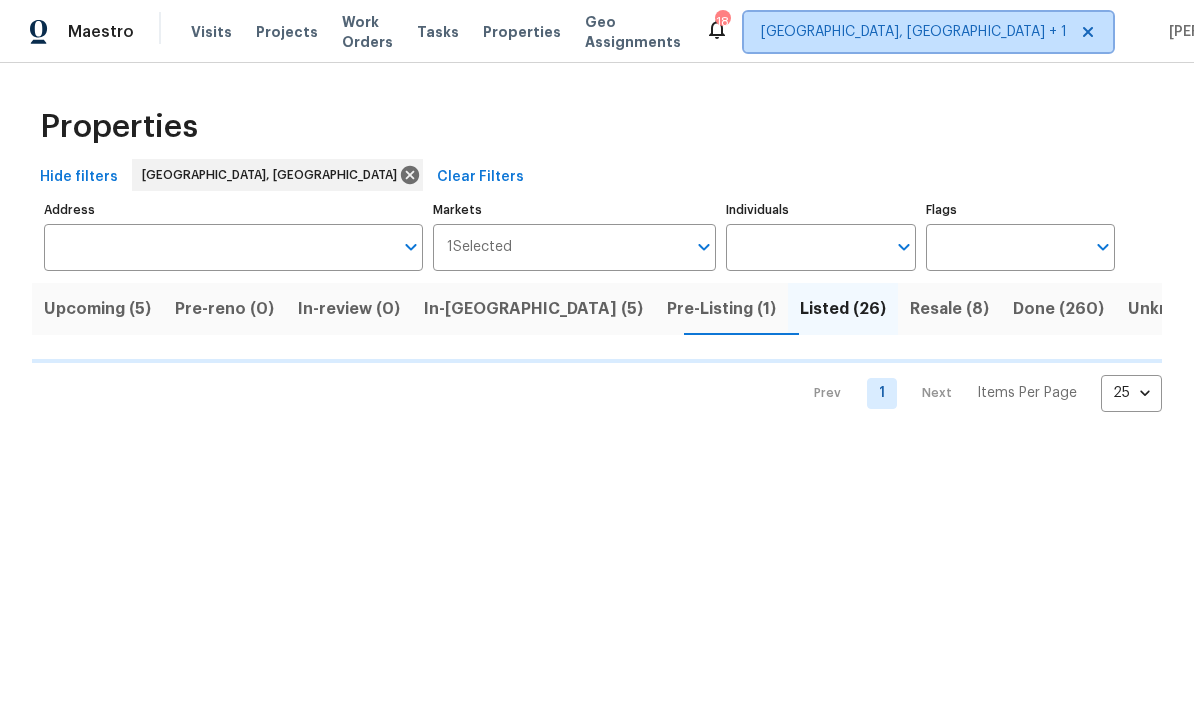 click on "Albuquerque, NM + 1" at bounding box center (914, 32) 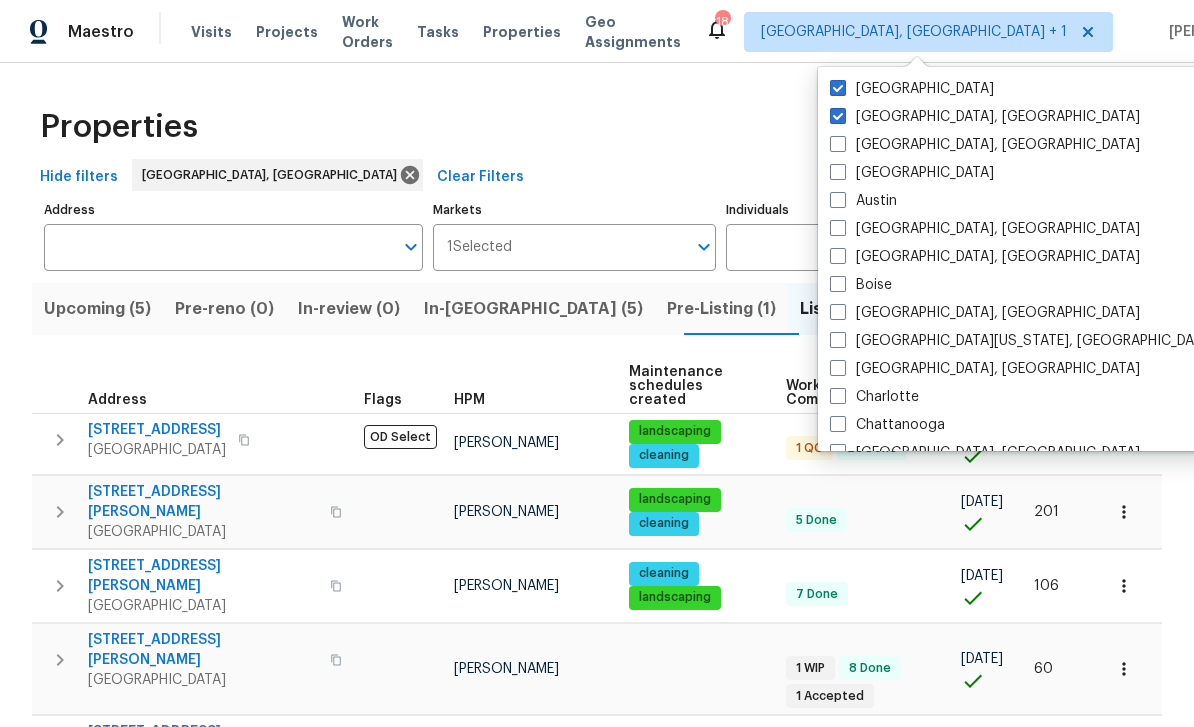 click on "[GEOGRAPHIC_DATA], [GEOGRAPHIC_DATA]" at bounding box center [985, 117] 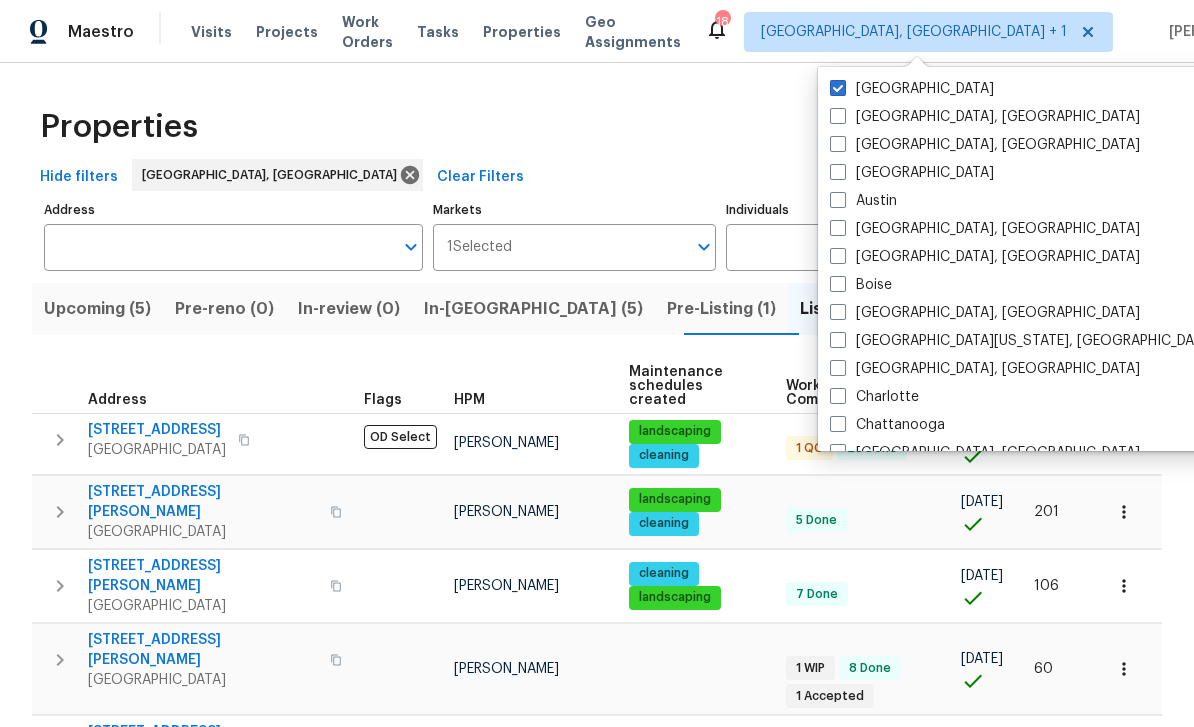 checkbox on "false" 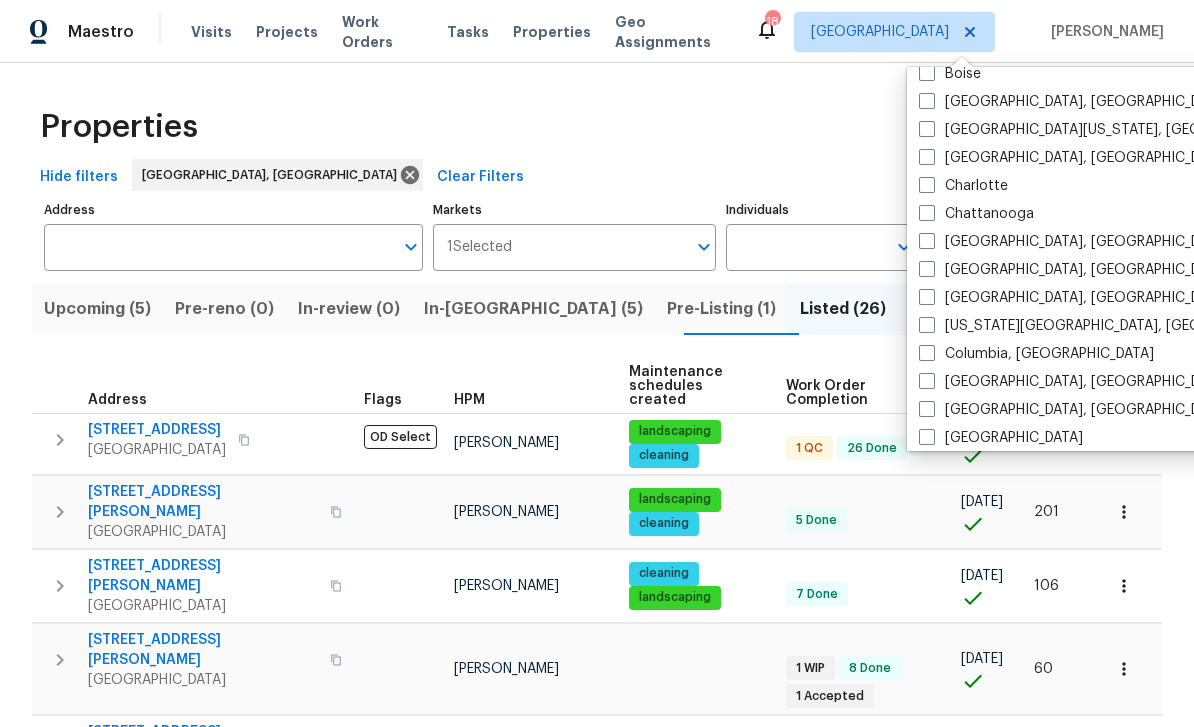 scroll, scrollTop: 210, scrollLeft: 0, axis: vertical 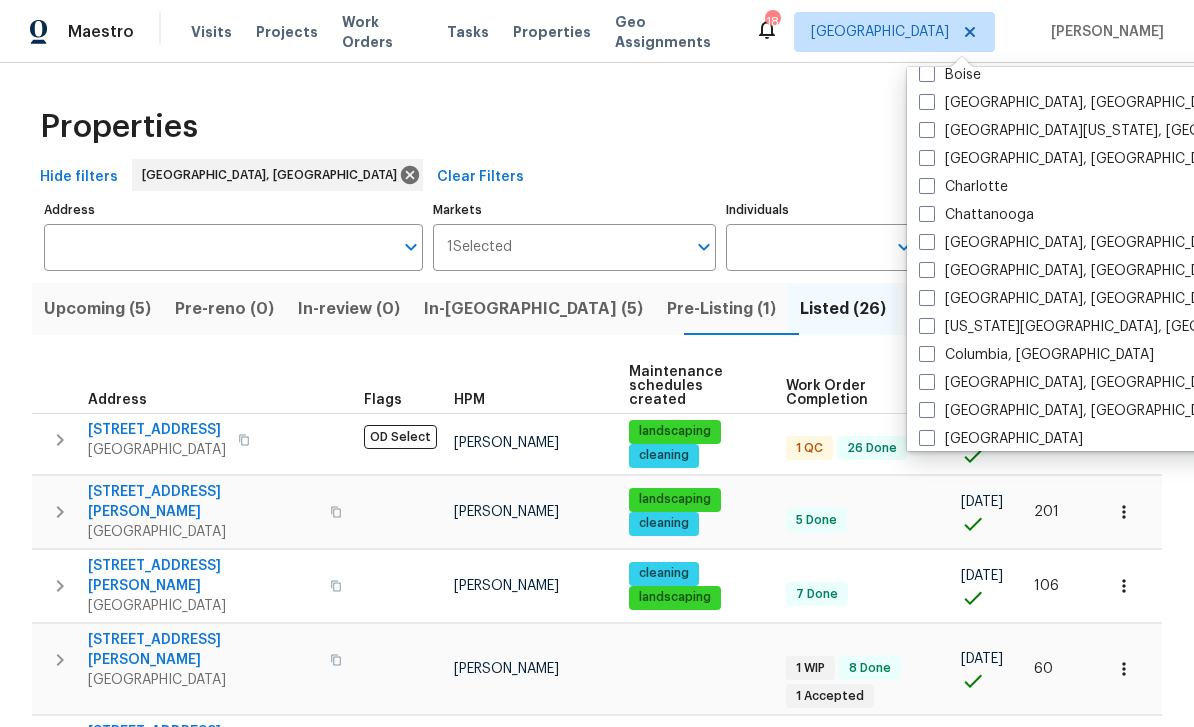 click on "[US_STATE][GEOGRAPHIC_DATA], [GEOGRAPHIC_DATA]" at bounding box center (1111, 327) 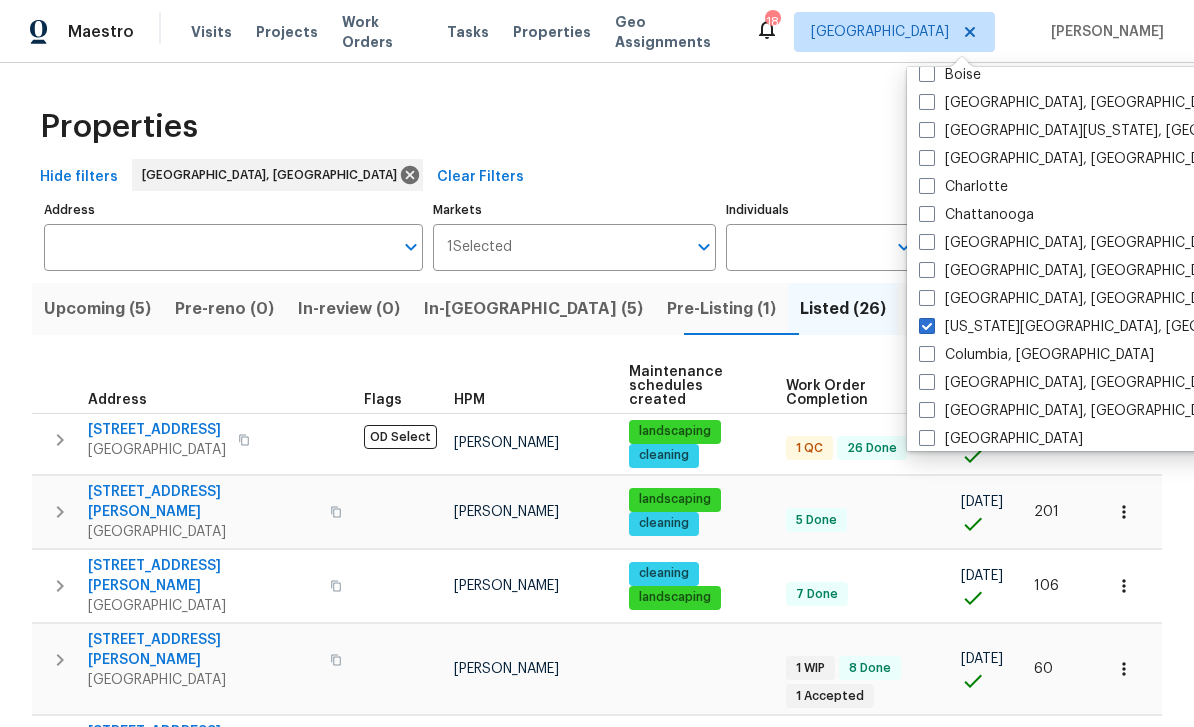 checkbox on "true" 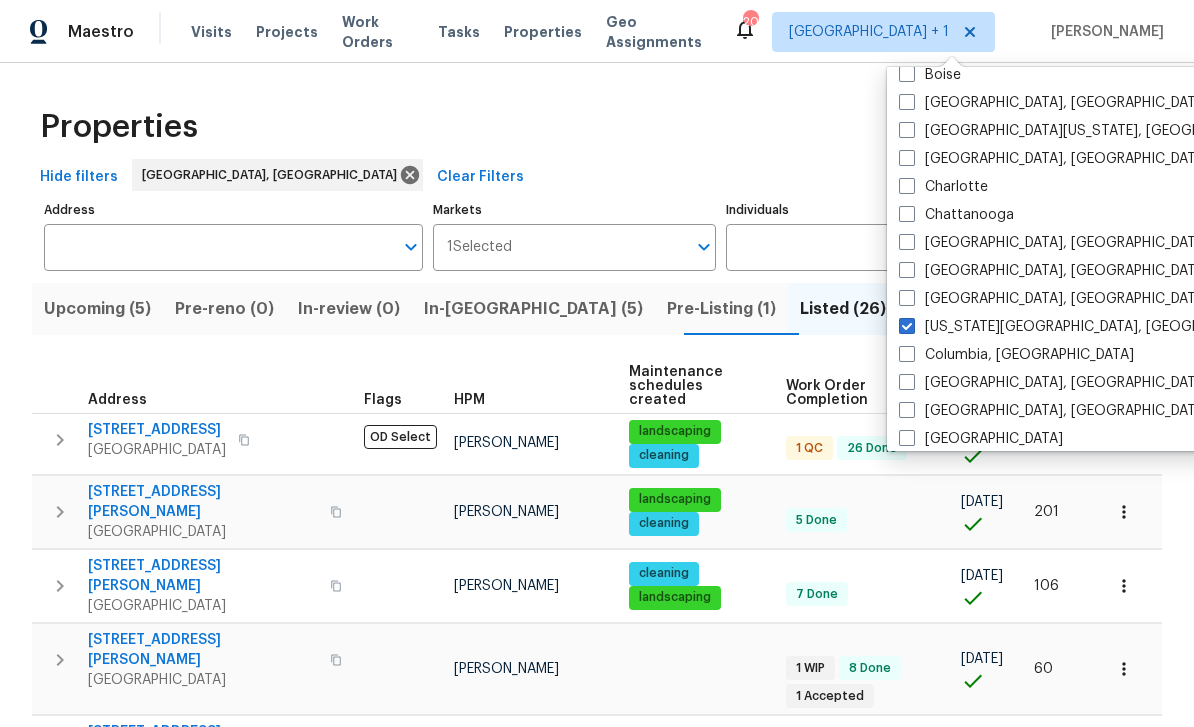 click on "Address Address Markets 1  Selected Markets Individuals Individuals Flags Flags" at bounding box center (597, 233) 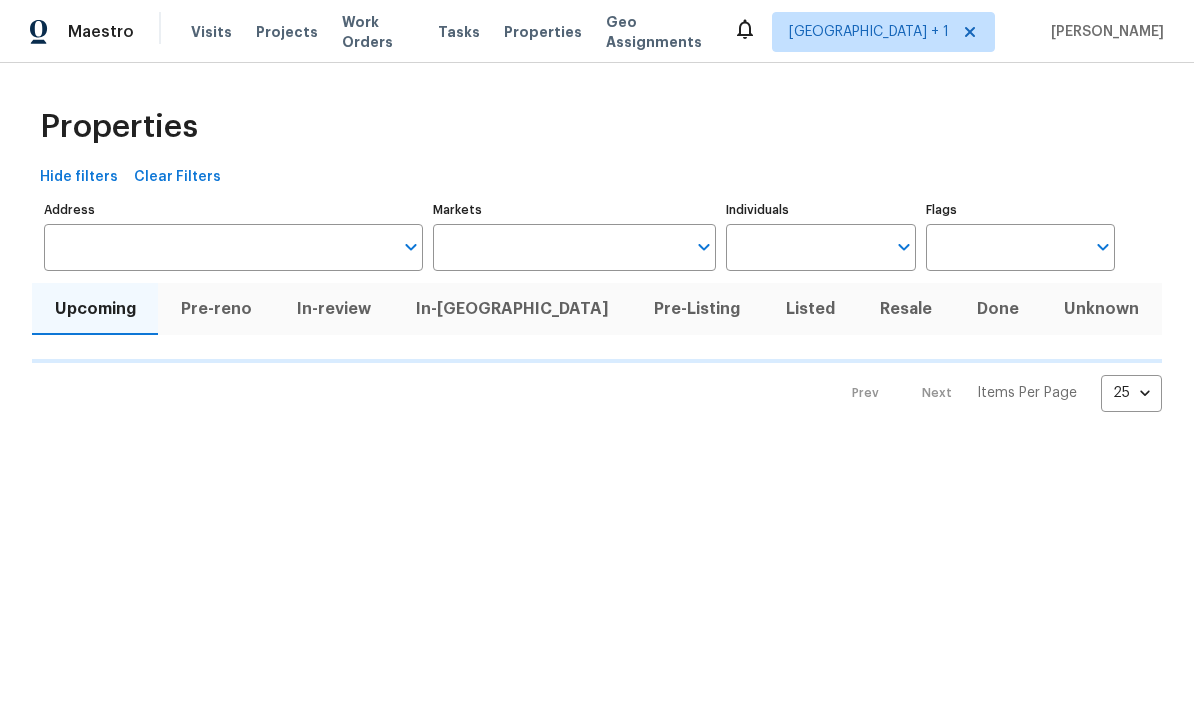 scroll, scrollTop: 0, scrollLeft: 0, axis: both 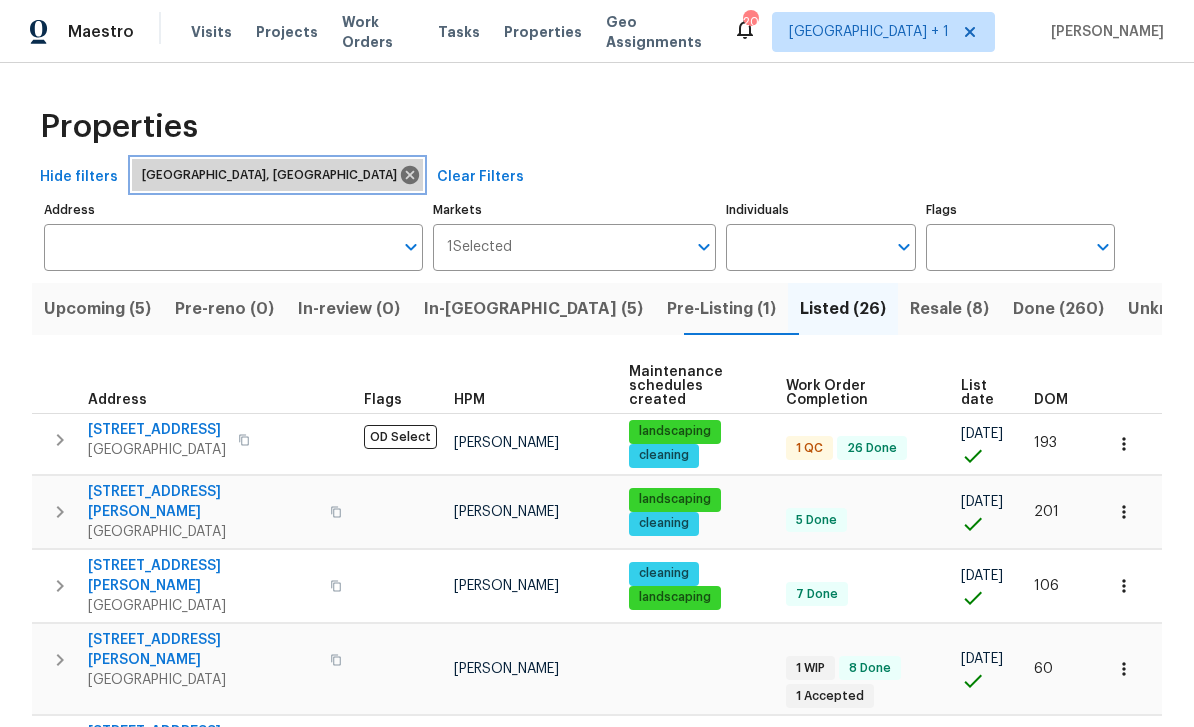 click 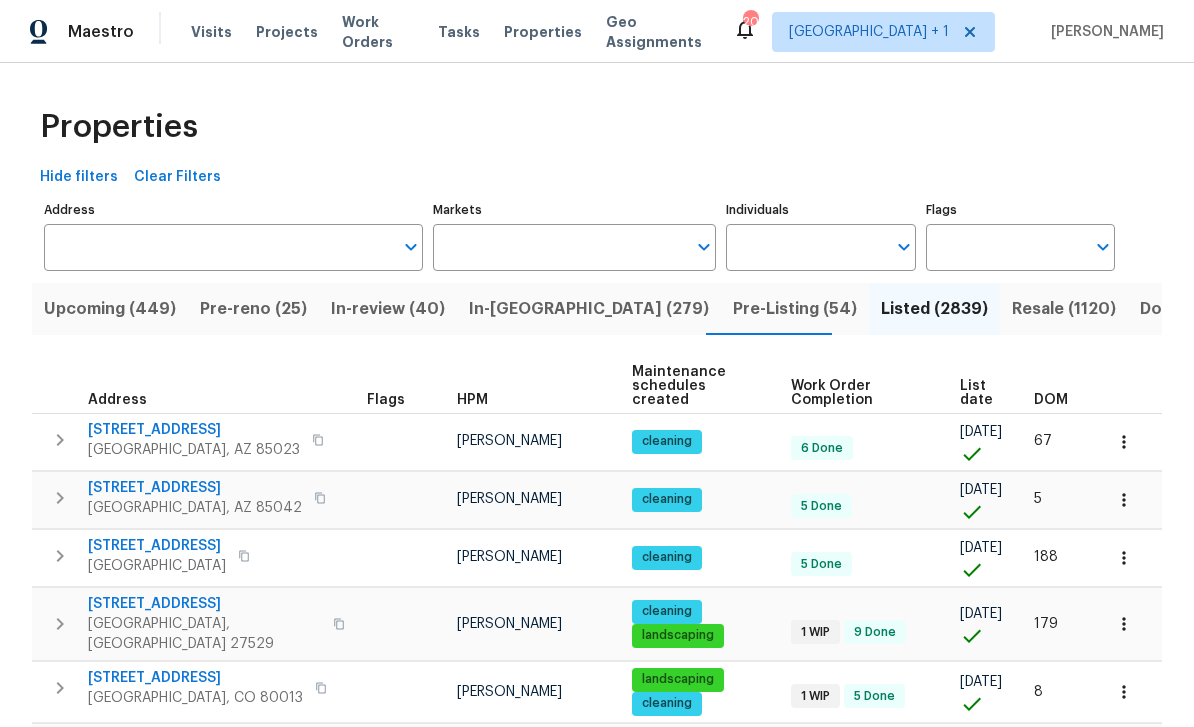 click on "Markets" at bounding box center (560, 247) 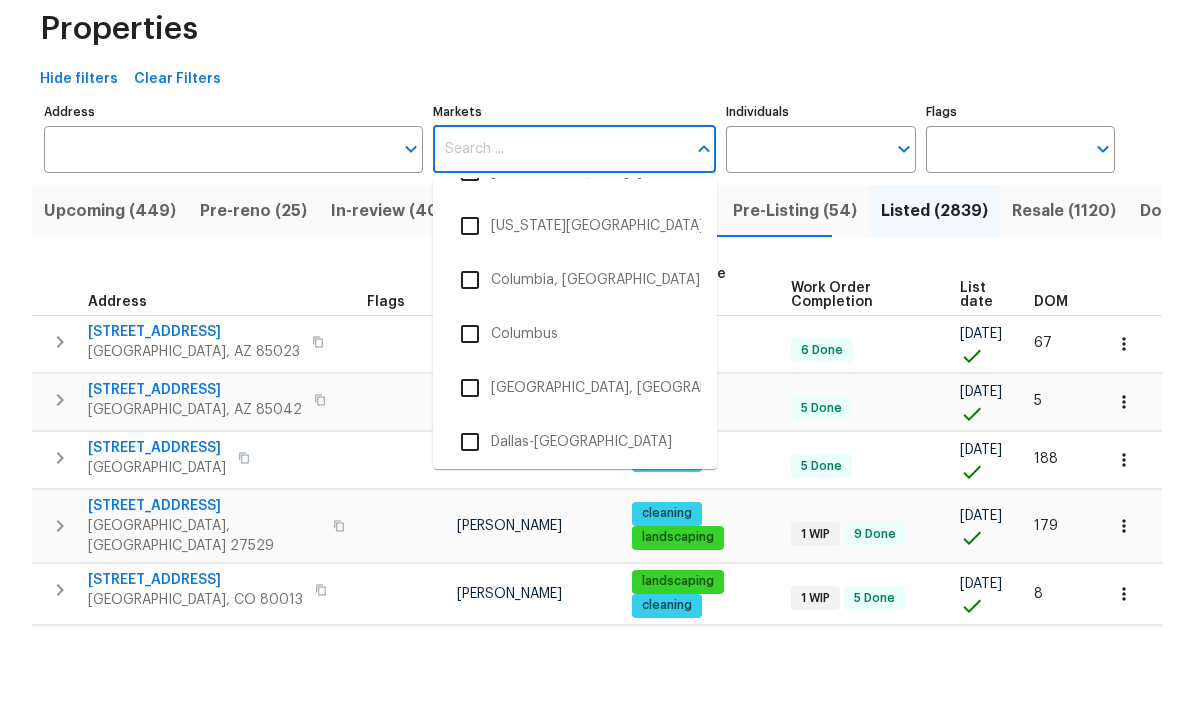 scroll, scrollTop: 960, scrollLeft: 0, axis: vertical 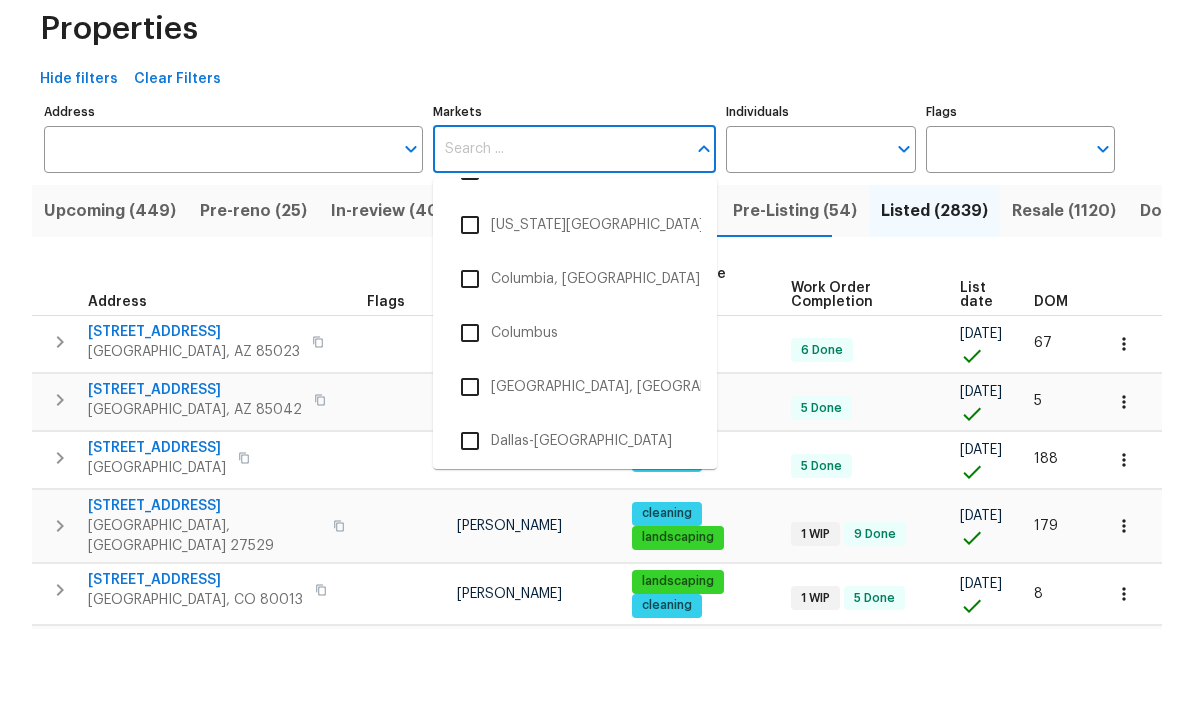 click at bounding box center (470, 323) 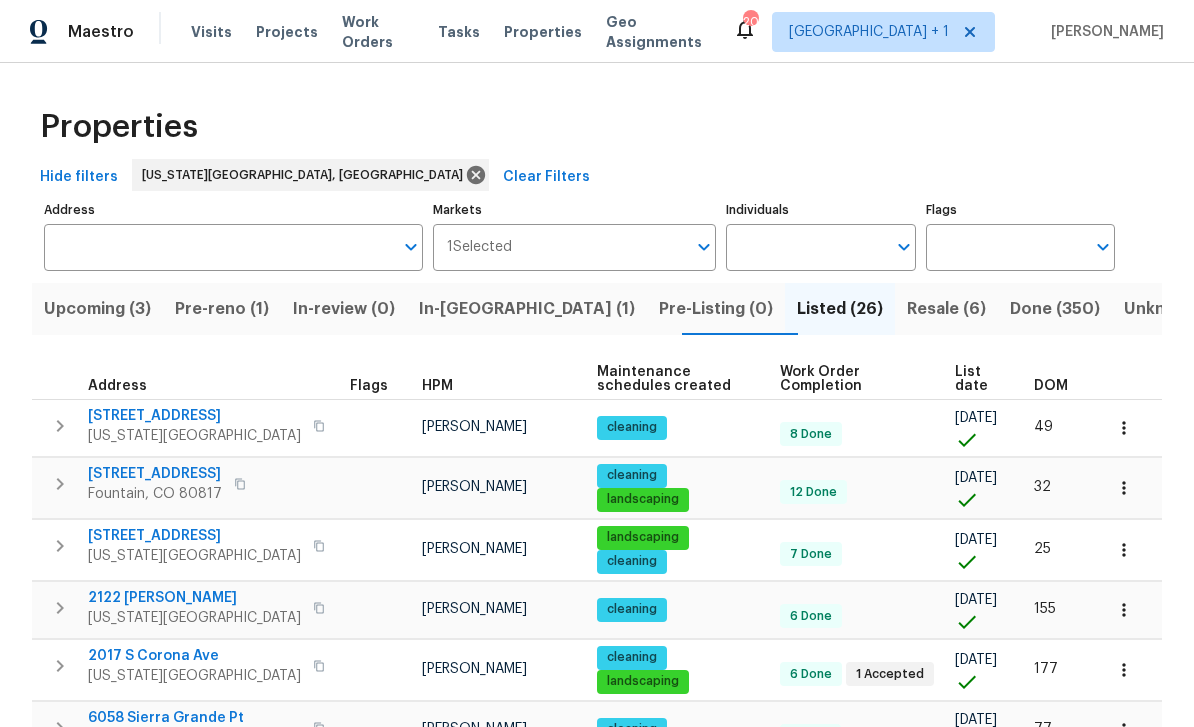 click on "Markets" at bounding box center [599, 247] 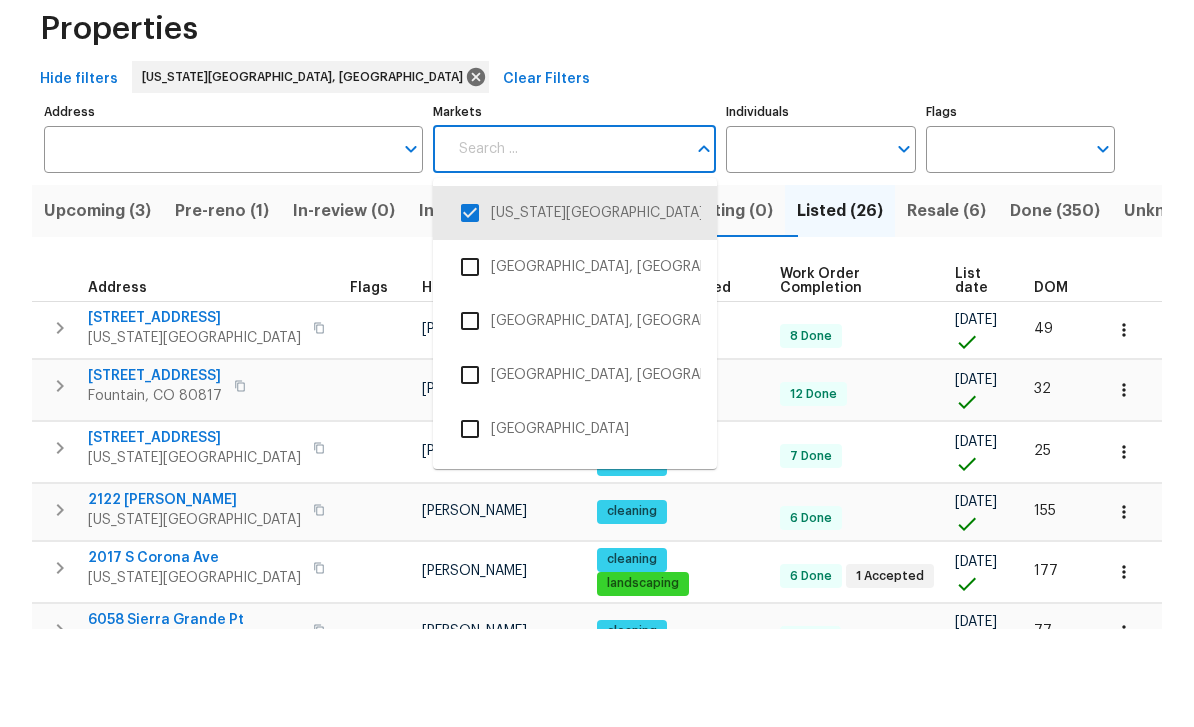 scroll, scrollTop: 64, scrollLeft: 0, axis: vertical 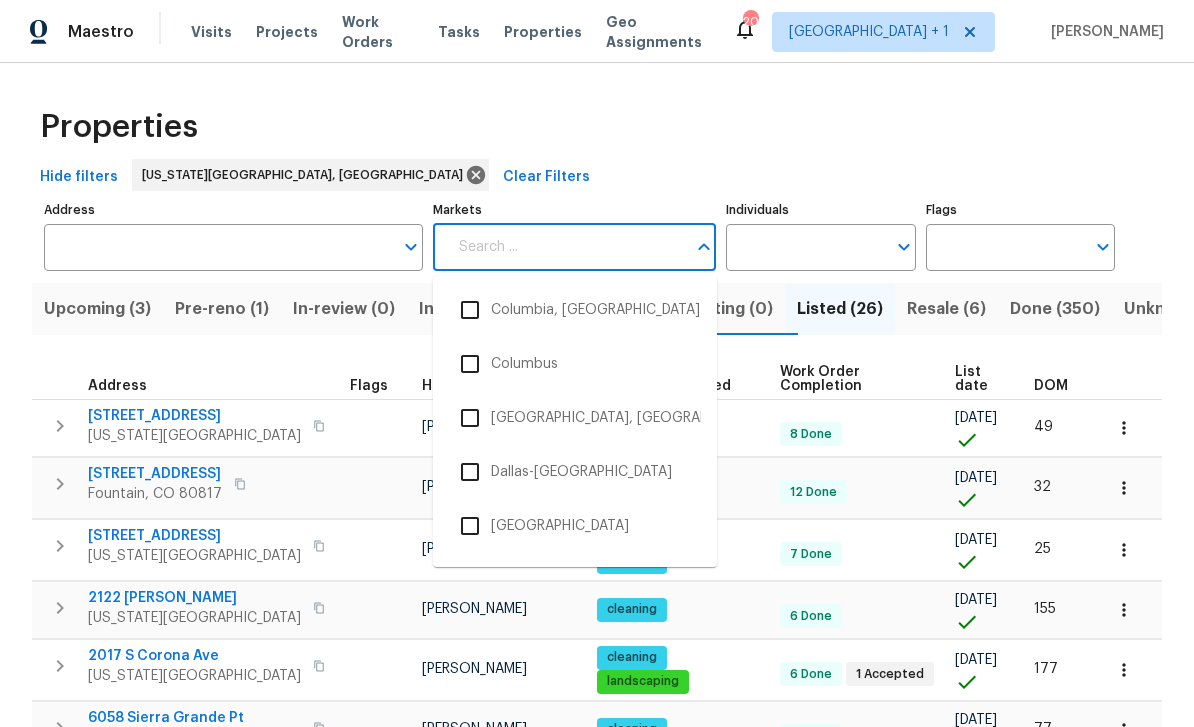 click at bounding box center [470, 526] 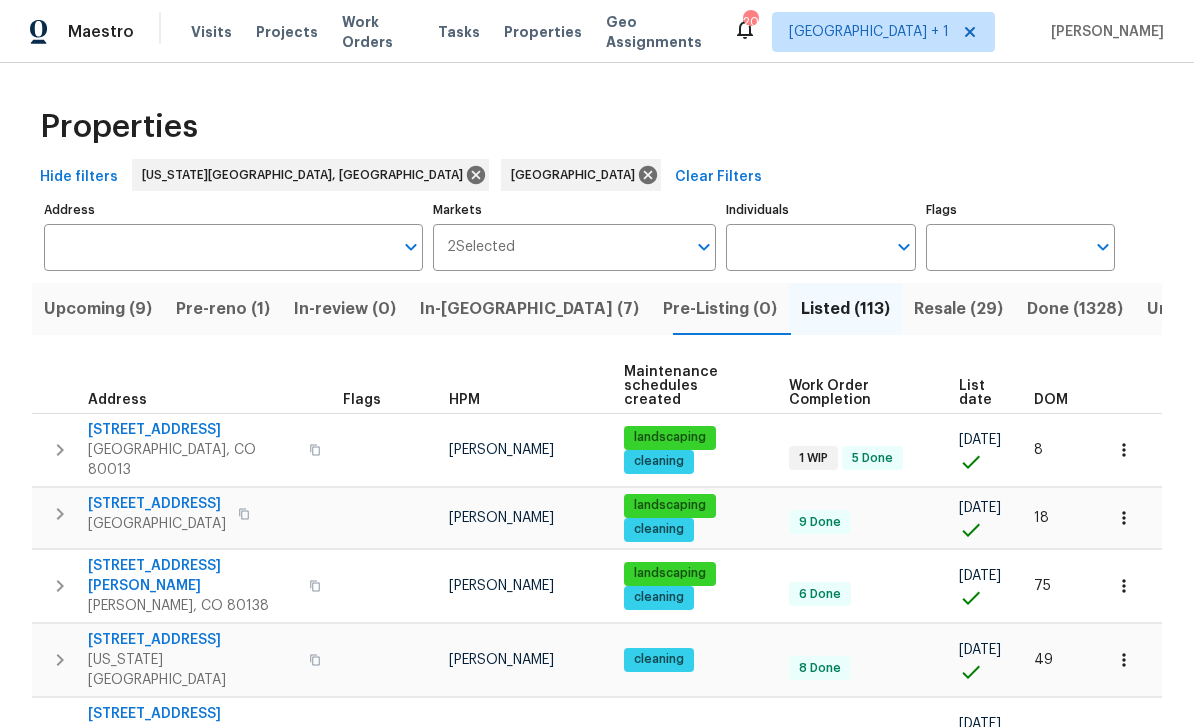 click on "Markets" at bounding box center (601, 247) 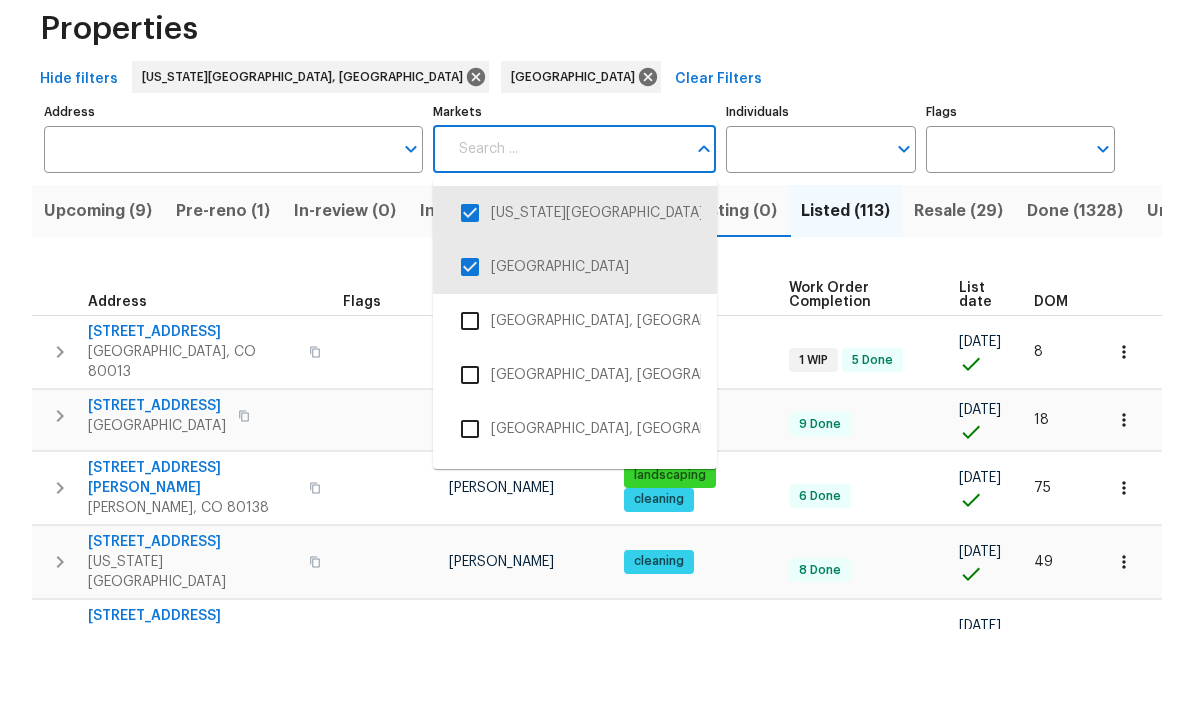 scroll, scrollTop: 64, scrollLeft: 0, axis: vertical 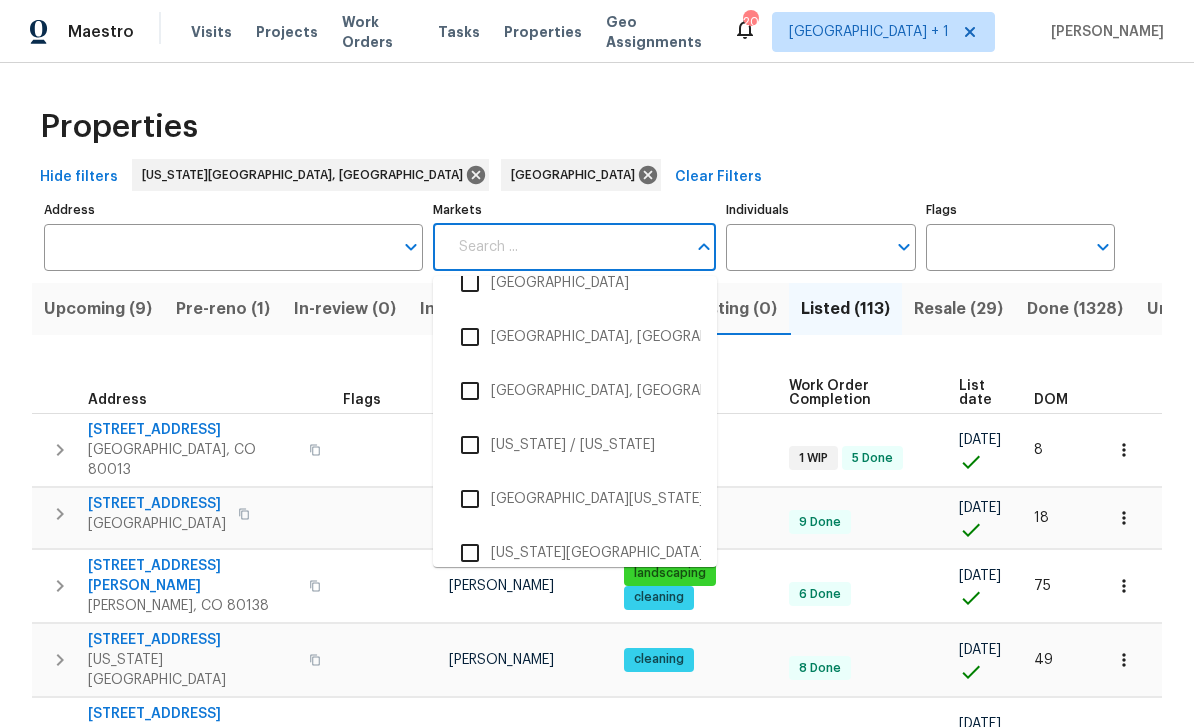 click at bounding box center (470, 499) 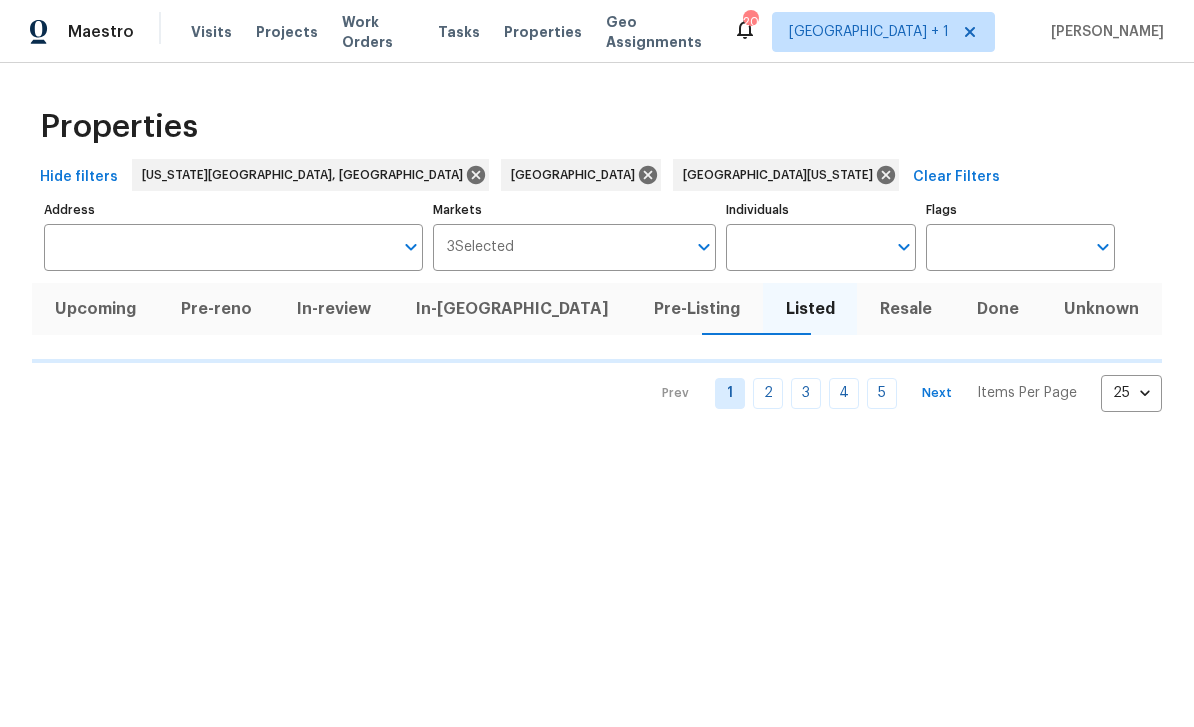 scroll, scrollTop: 0, scrollLeft: 0, axis: both 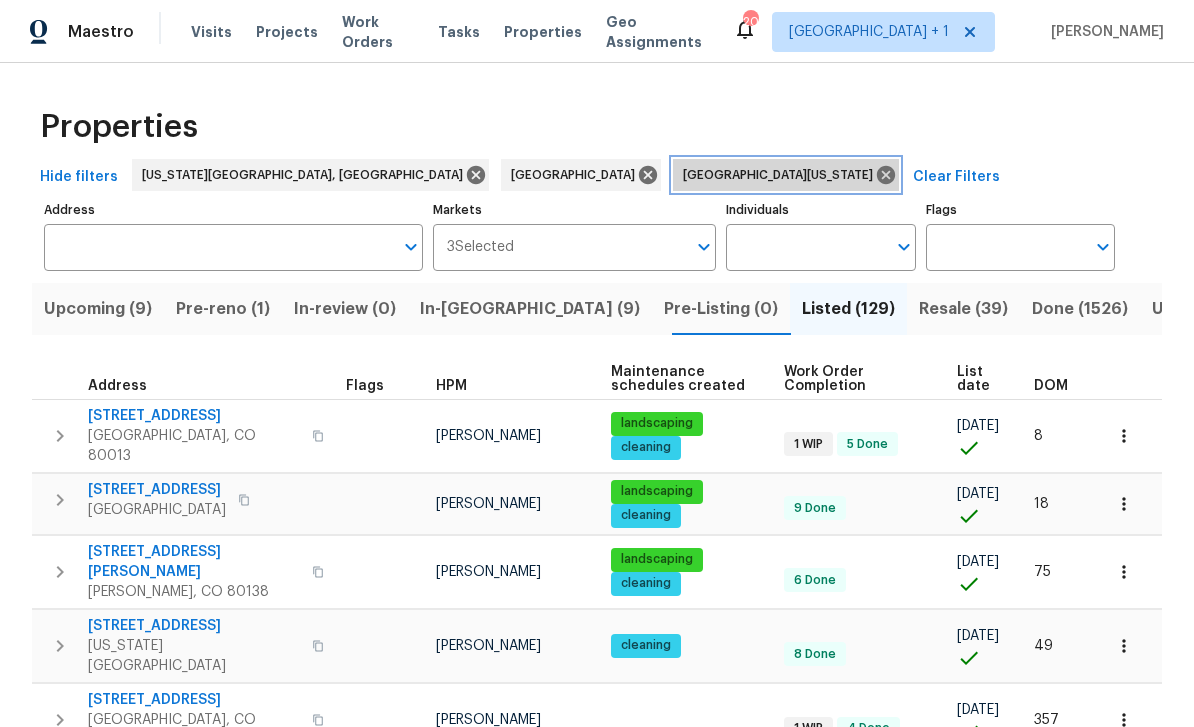 click 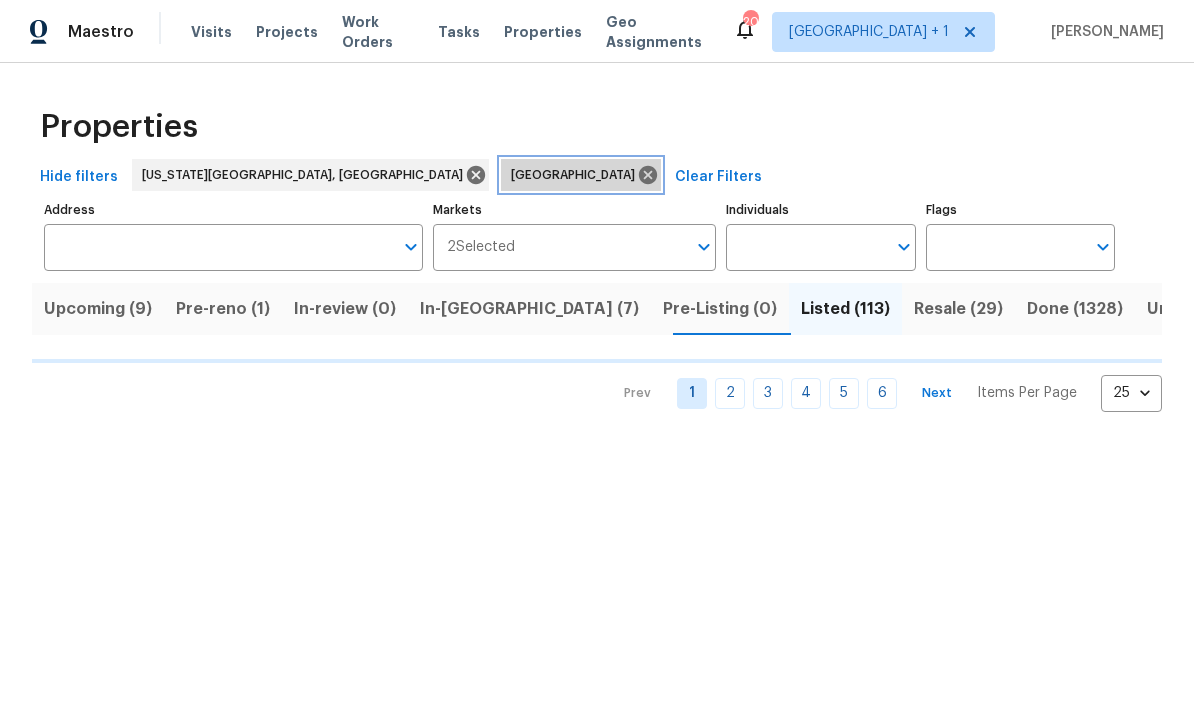 click 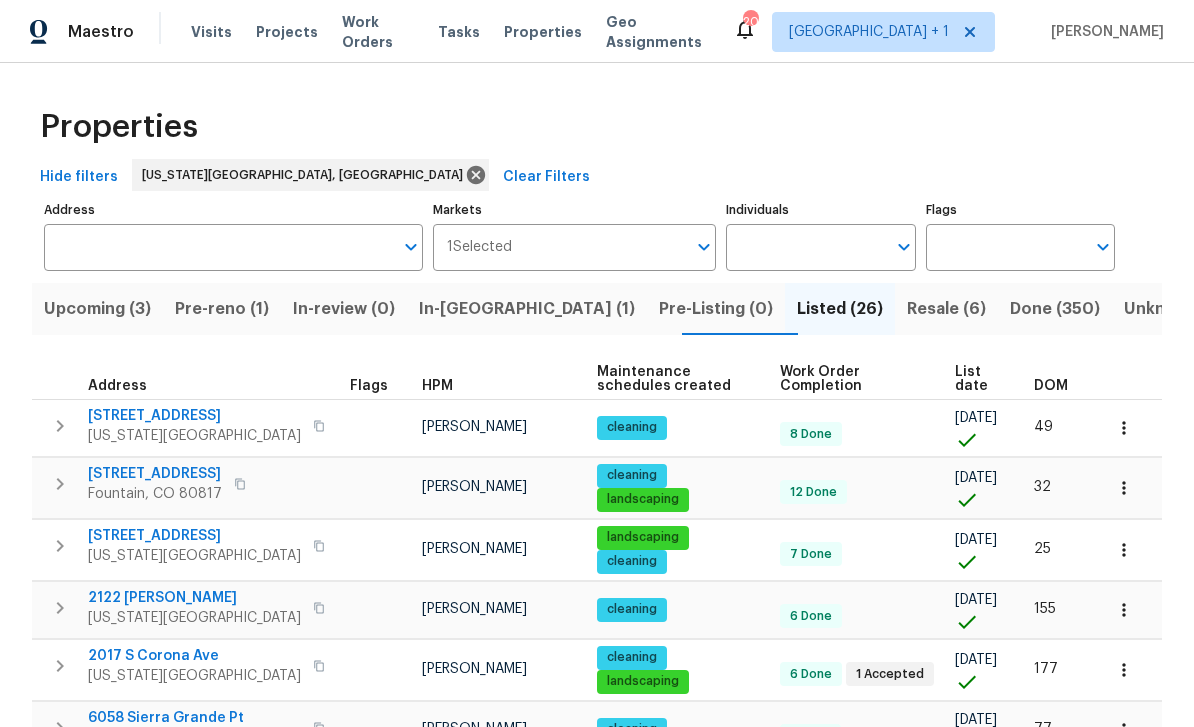 click on "Pre-reno (1)" at bounding box center (222, 309) 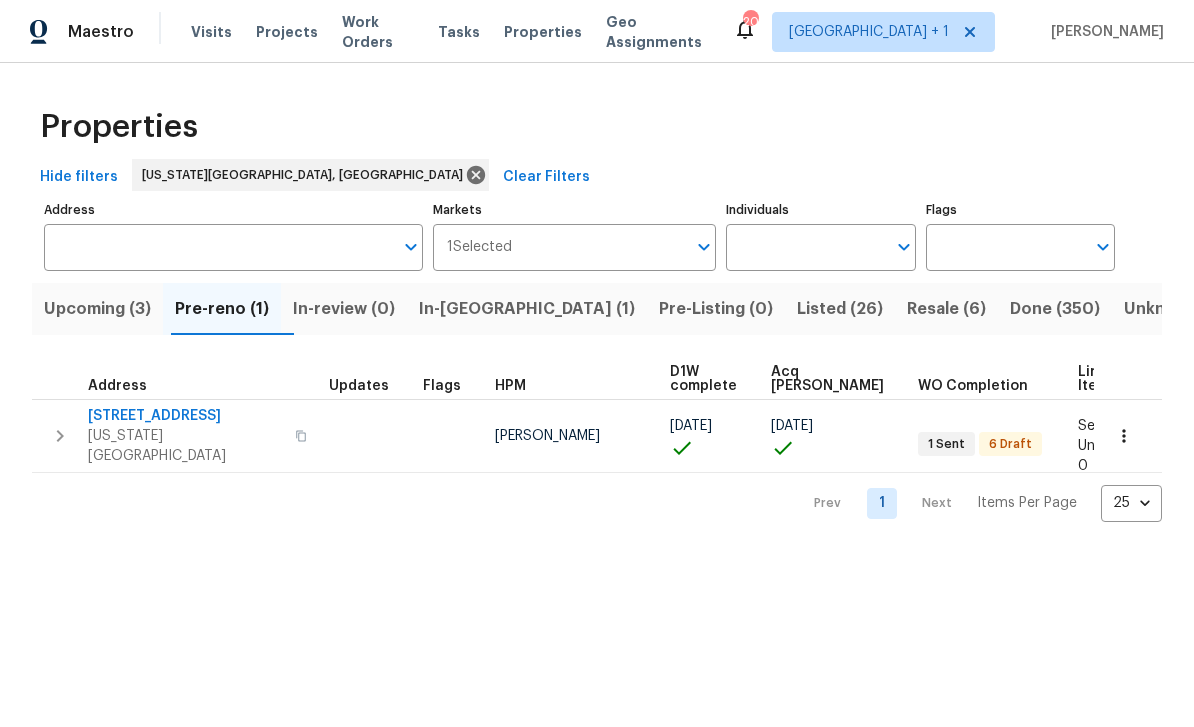click on "Properties" at bounding box center (543, 32) 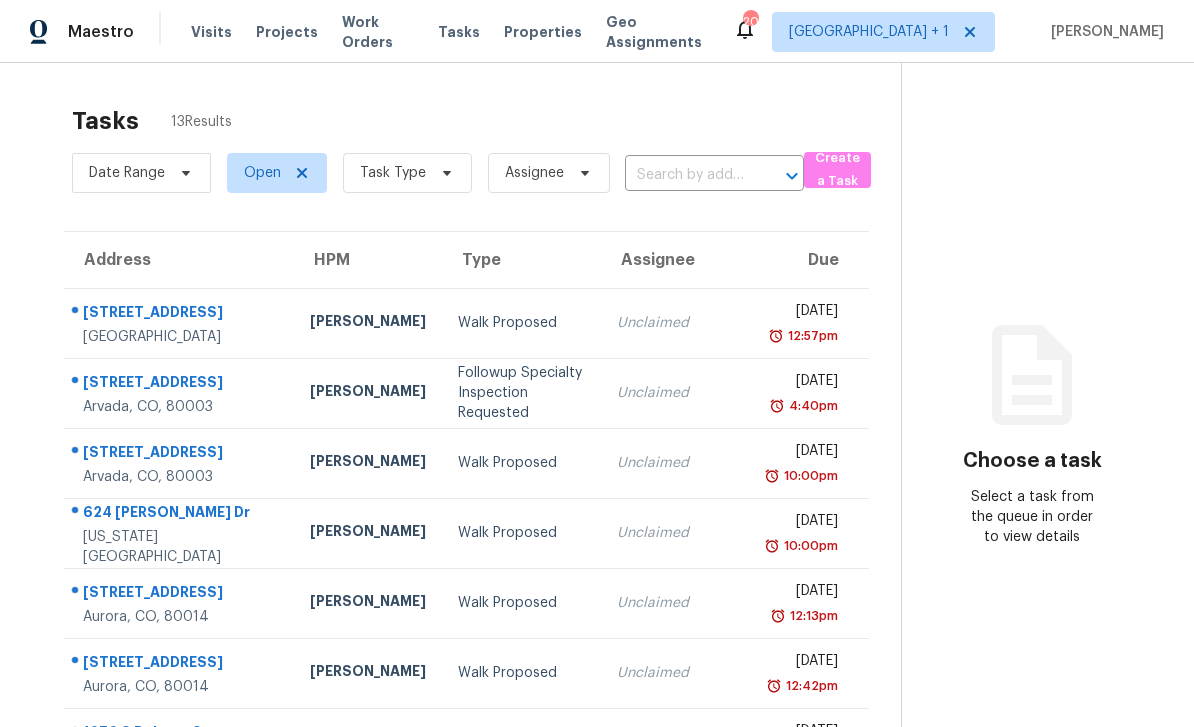 click on "Work Orders" at bounding box center [378, 32] 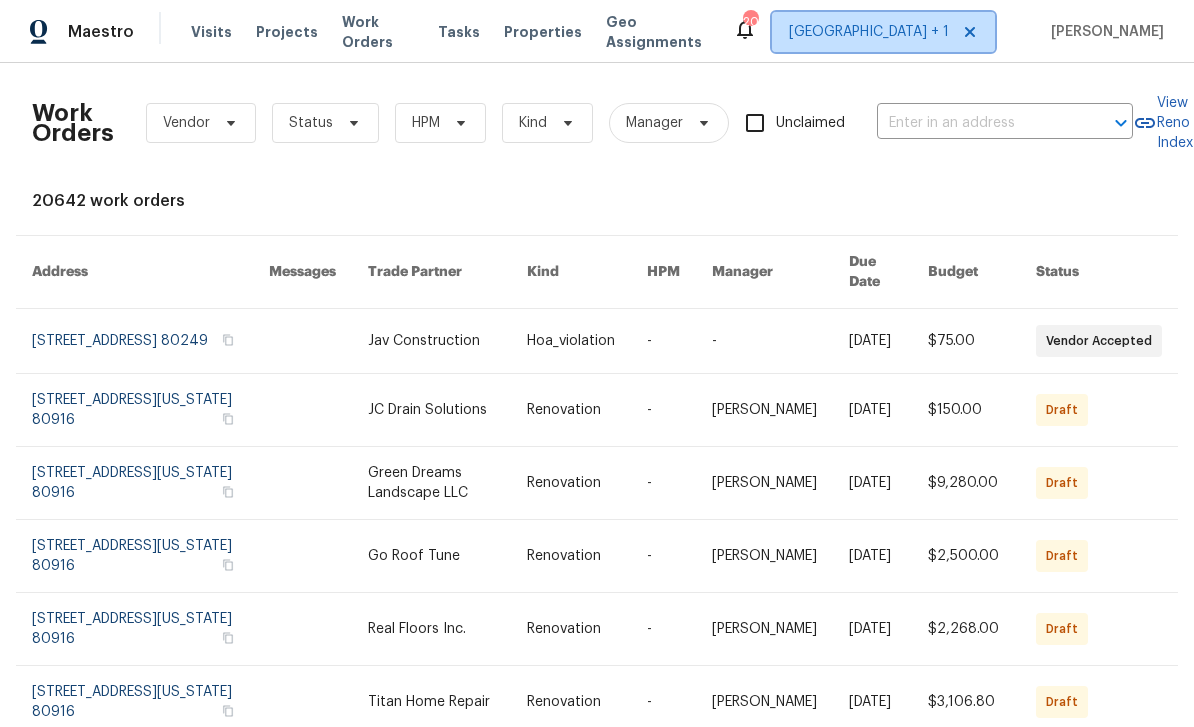 click on "[GEOGRAPHIC_DATA] + 1" at bounding box center [869, 32] 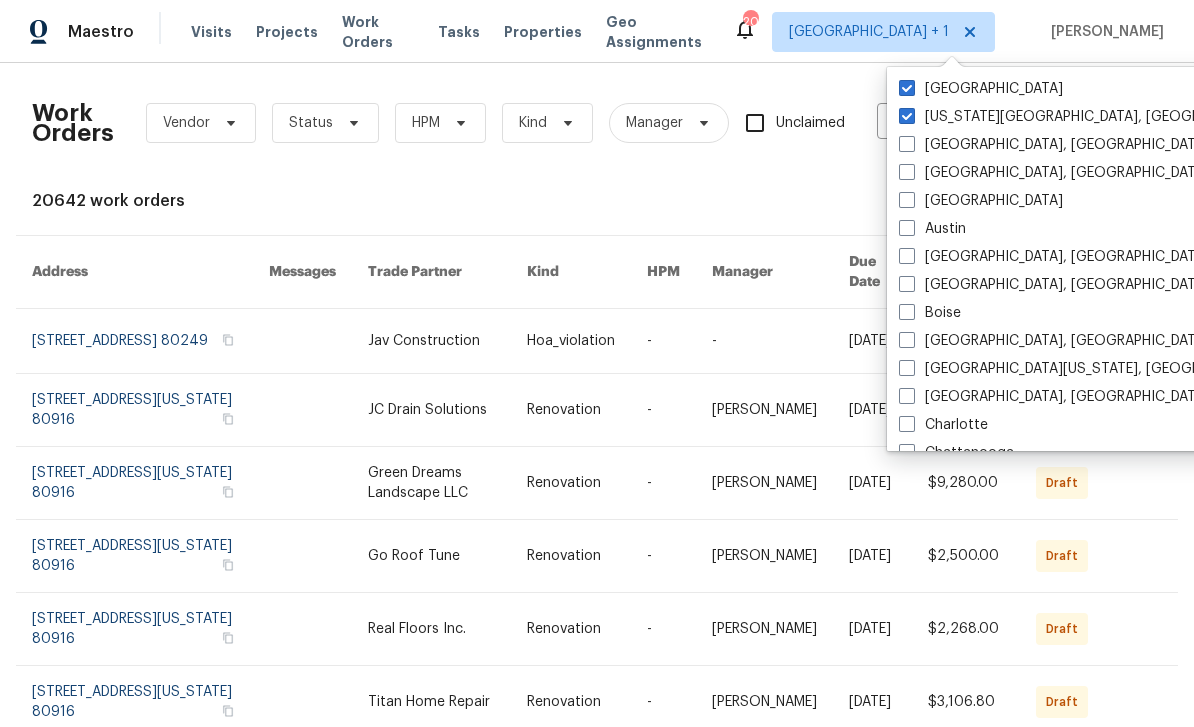 click at bounding box center (907, 88) 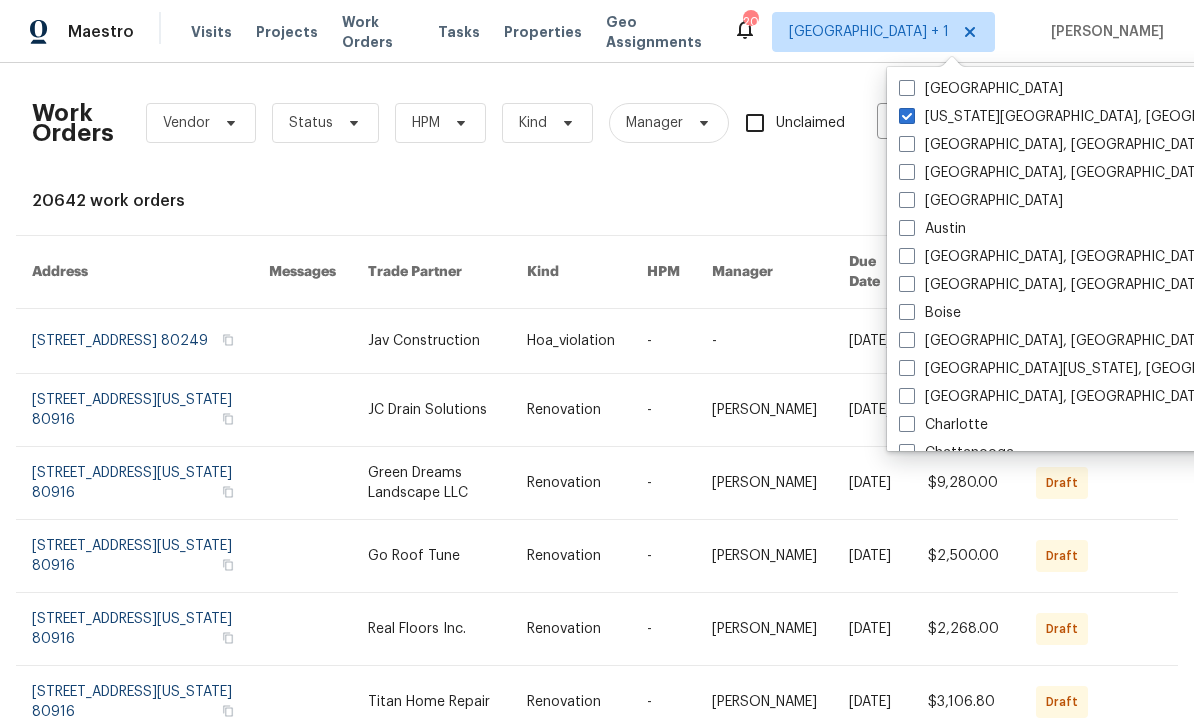 checkbox on "false" 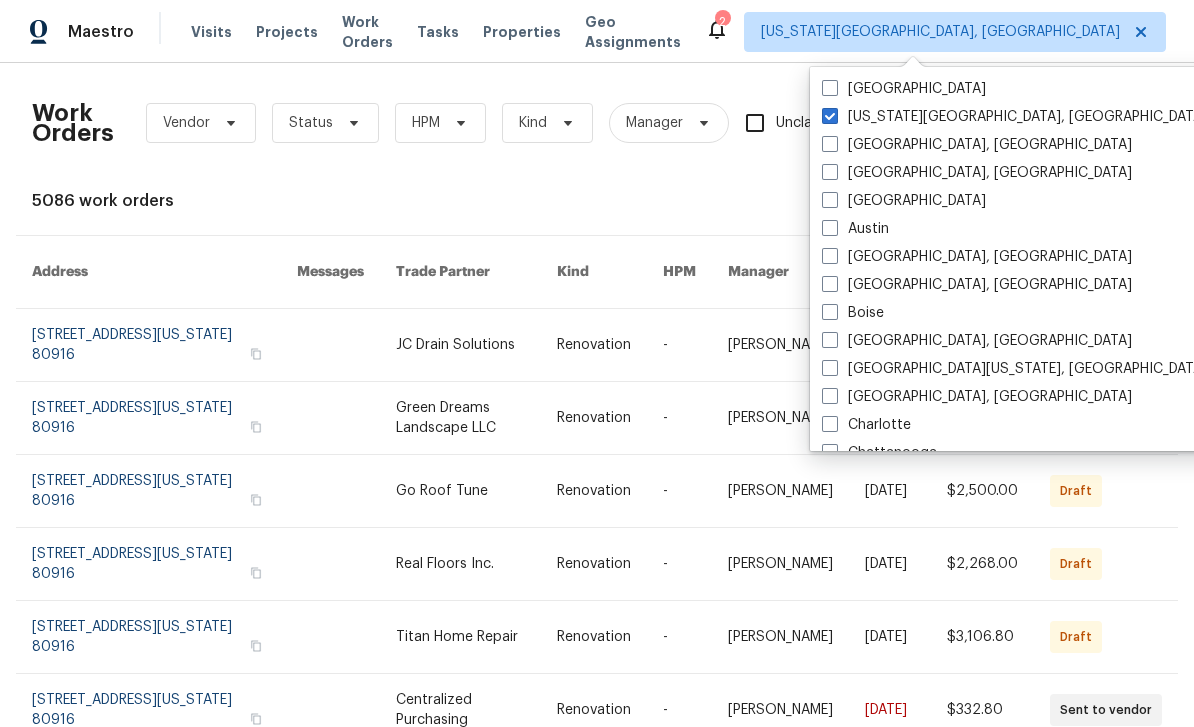 click on "5086 work orders" at bounding box center [597, 201] 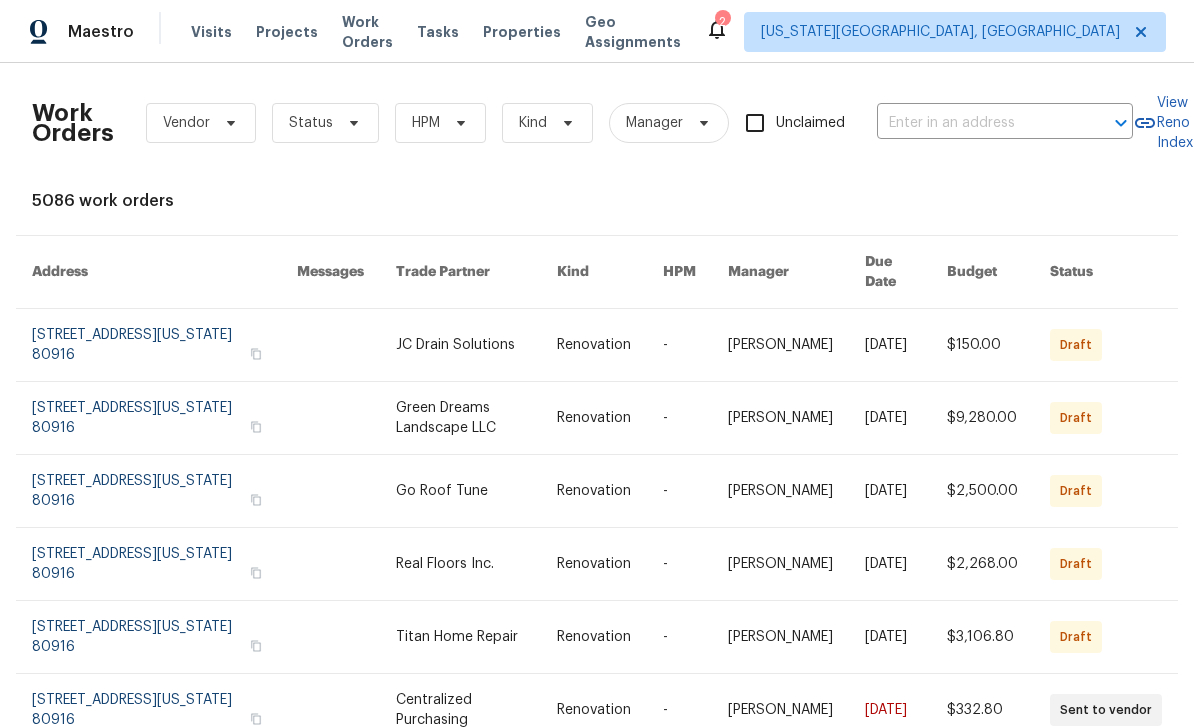 click on "Work Orders" at bounding box center [367, 32] 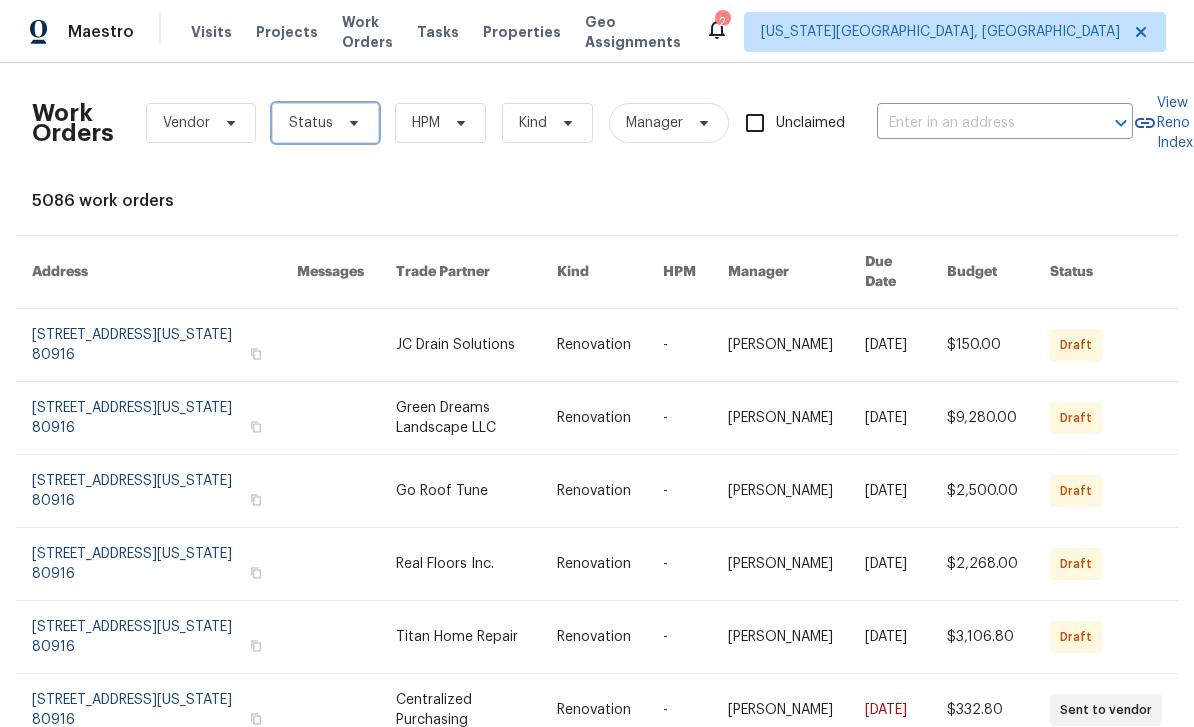 click on "Status" at bounding box center (325, 123) 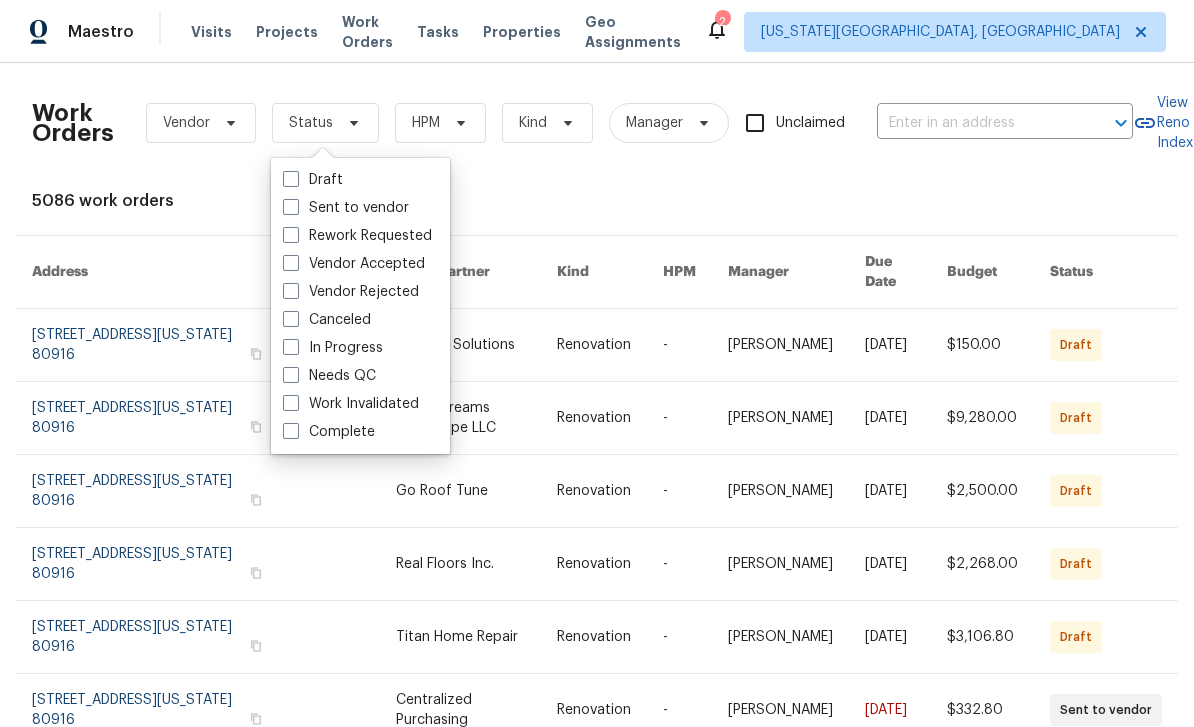 click on "Needs QC" at bounding box center [329, 376] 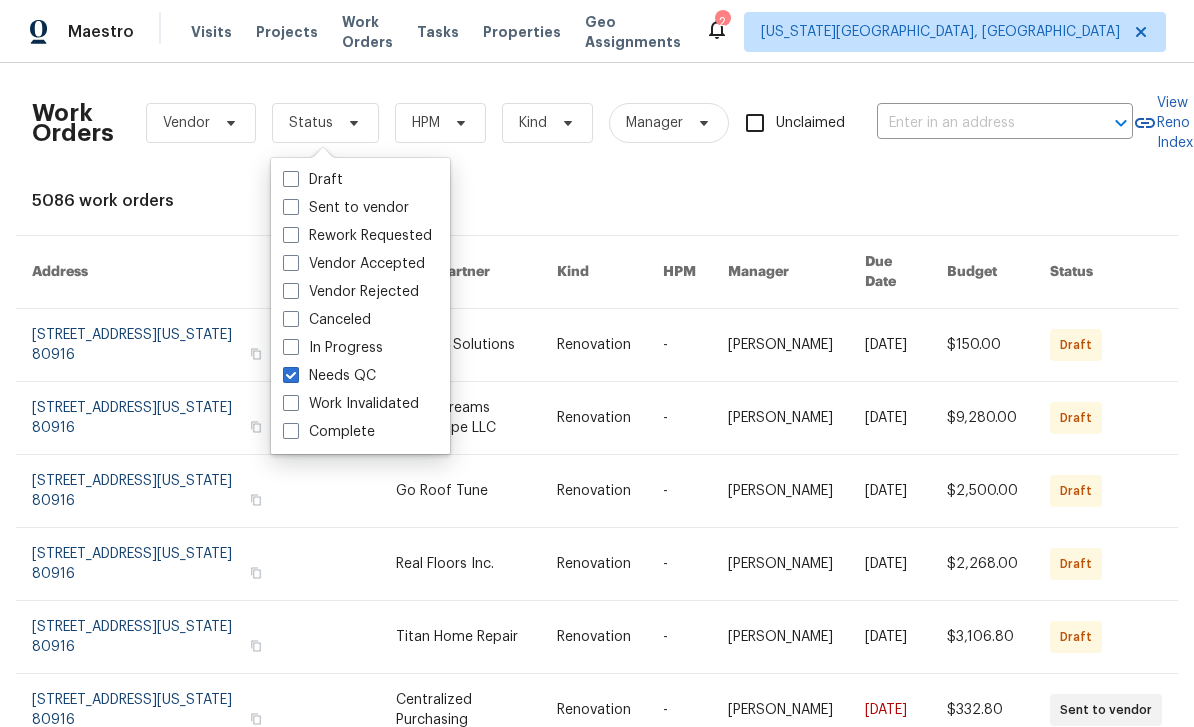 checkbox on "true" 